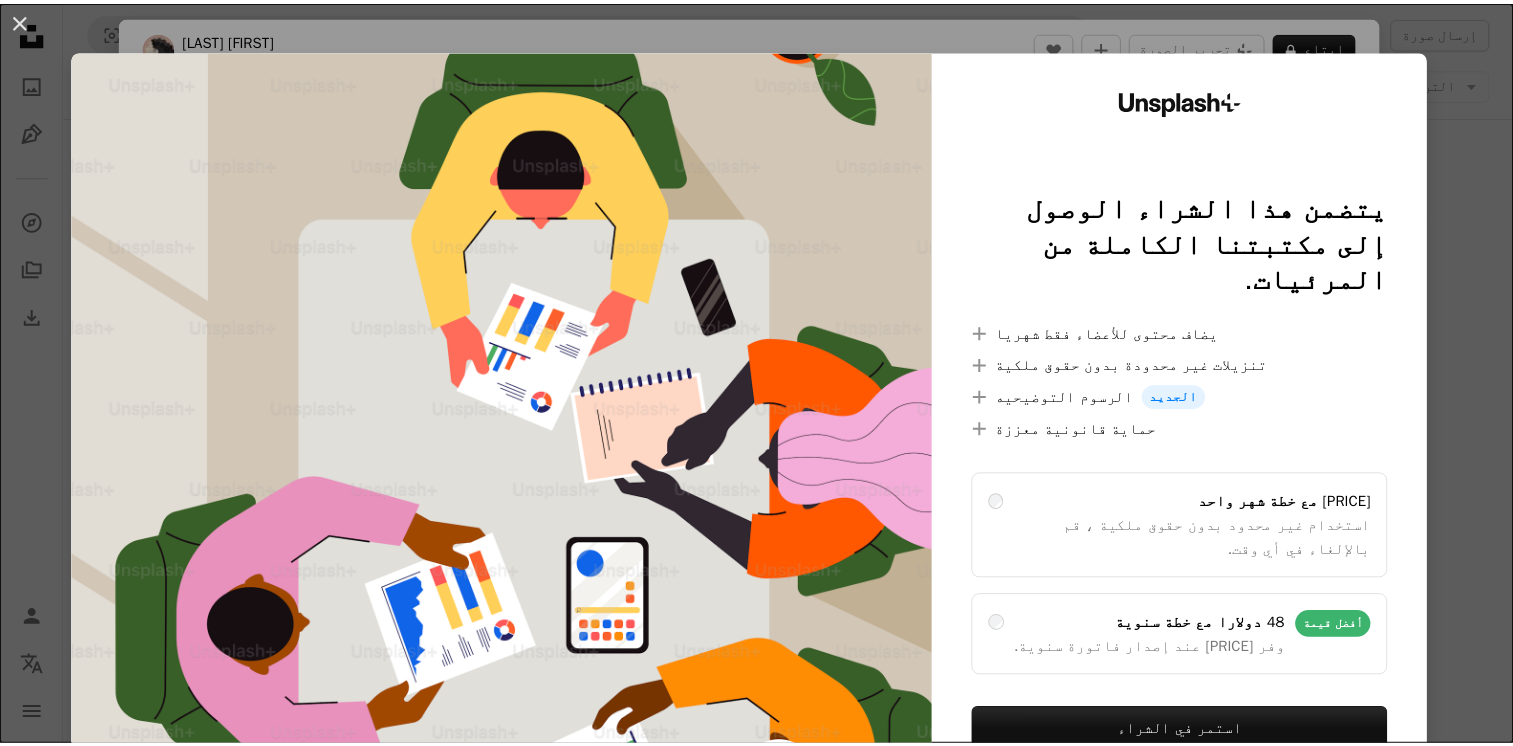 scroll, scrollTop: 800, scrollLeft: 0, axis: vertical 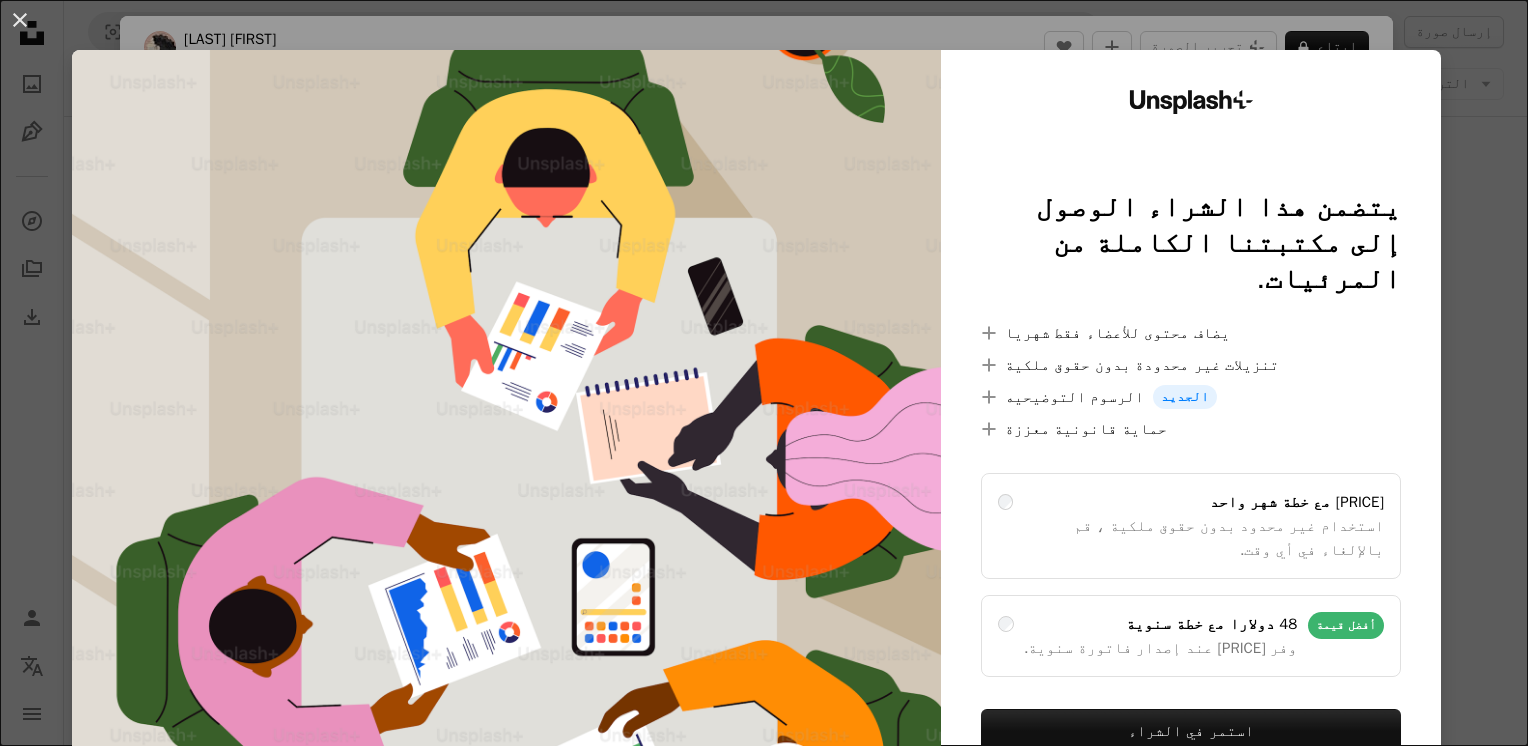 click on "An X shape Unsplash+ This purchase includes access to our entire library of visuals. A plus sign Monthly new member content A plus sign Unlimited royalty-free downloads A plus sign New illustrations A plus sign Enhanced legal protection $10 with a monthly plan Unlimited royalty-free use, cancel anytime. $48 with an annual plan Save $72 when billed annually. Best value Continue shopping Taxes as applicable. Renews automatically. Cancel anytime." at bounding box center [764, 373] 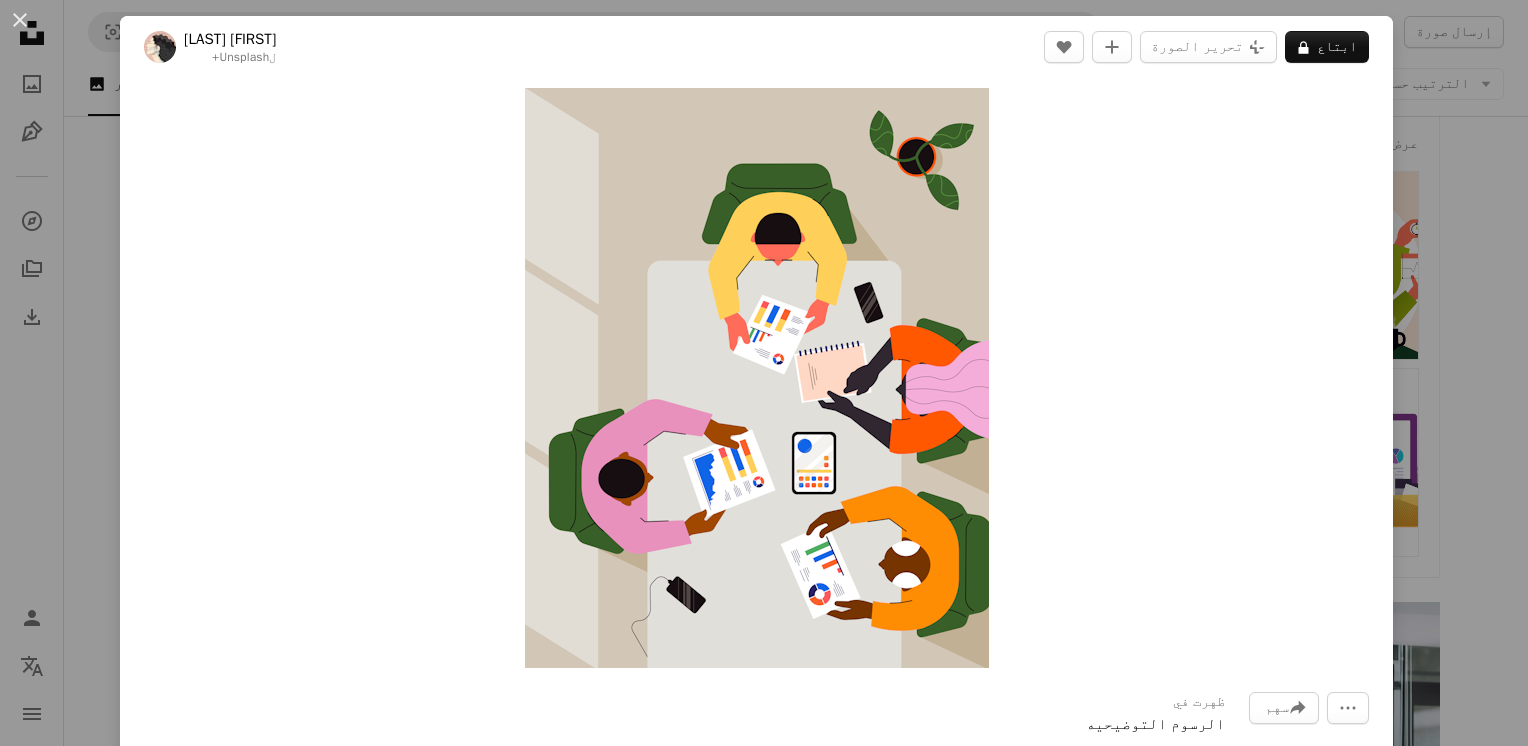 click on "[FIRST] [LAST] for Unsplash+ A lock   Purchase Plus sign for Unsplash+ A heart A plus sign Owl Illustration Agency For  Unsplash+" at bounding box center (764, 373) 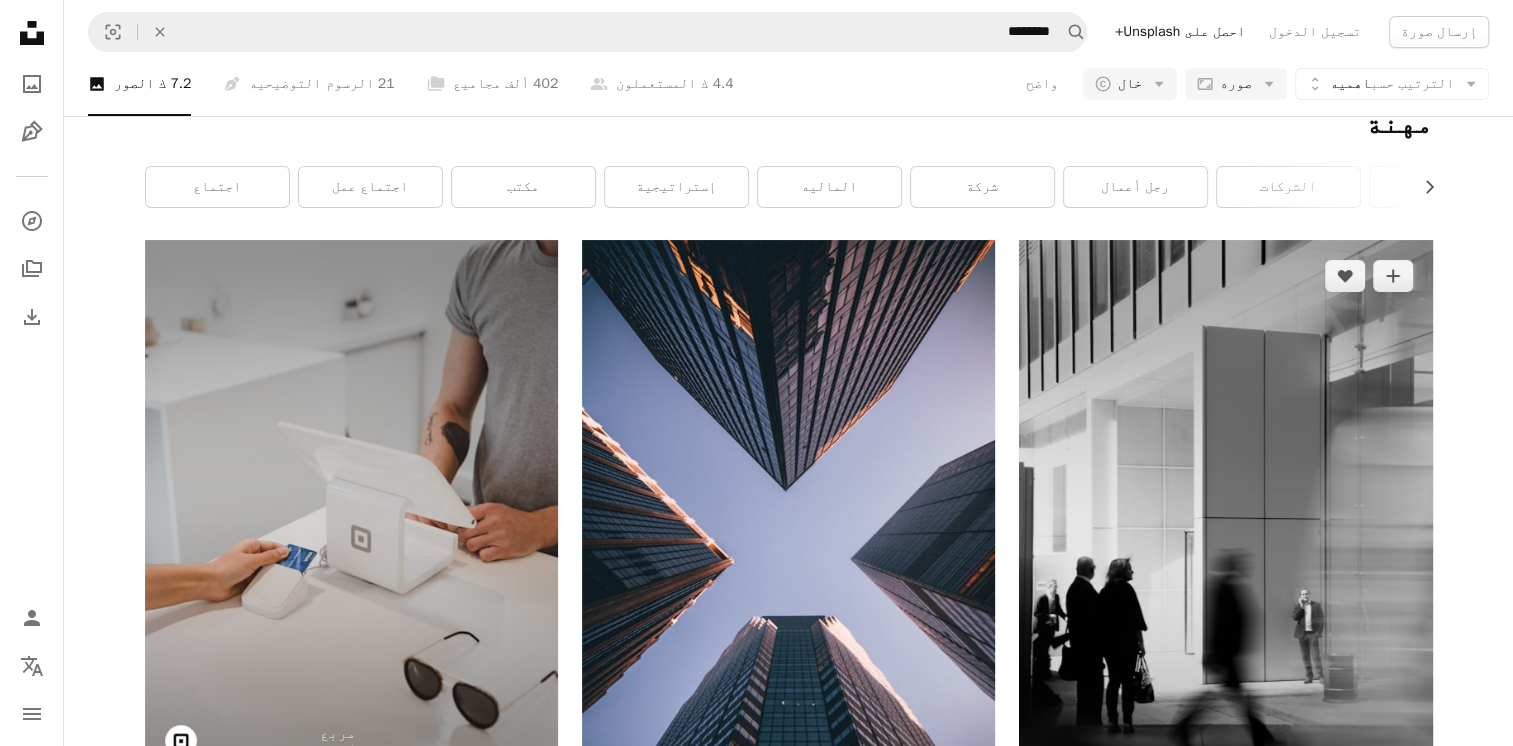 scroll, scrollTop: 0, scrollLeft: 0, axis: both 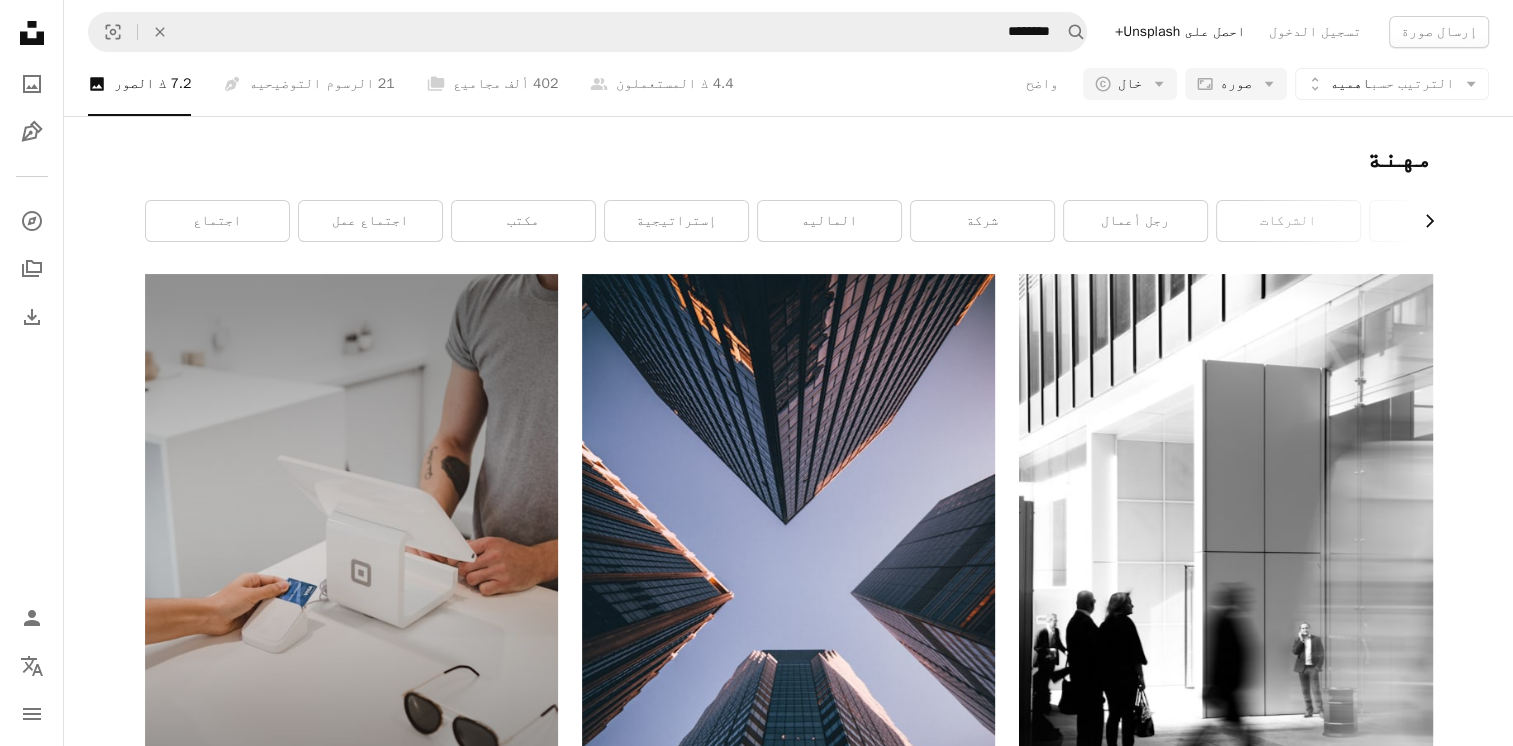 click on "Chevron right" at bounding box center [1422, 221] 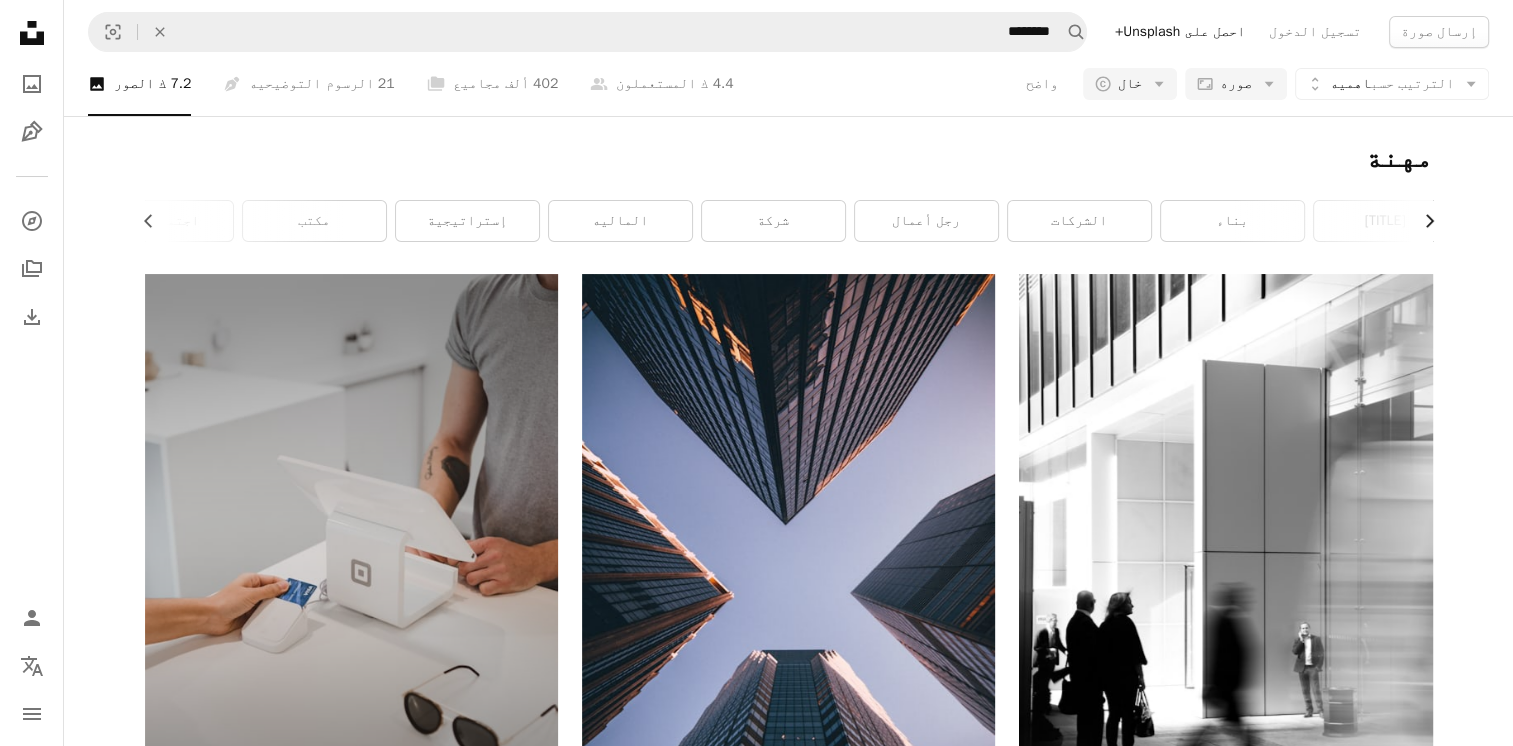 scroll, scrollTop: 0, scrollLeft: 300, axis: horizontal 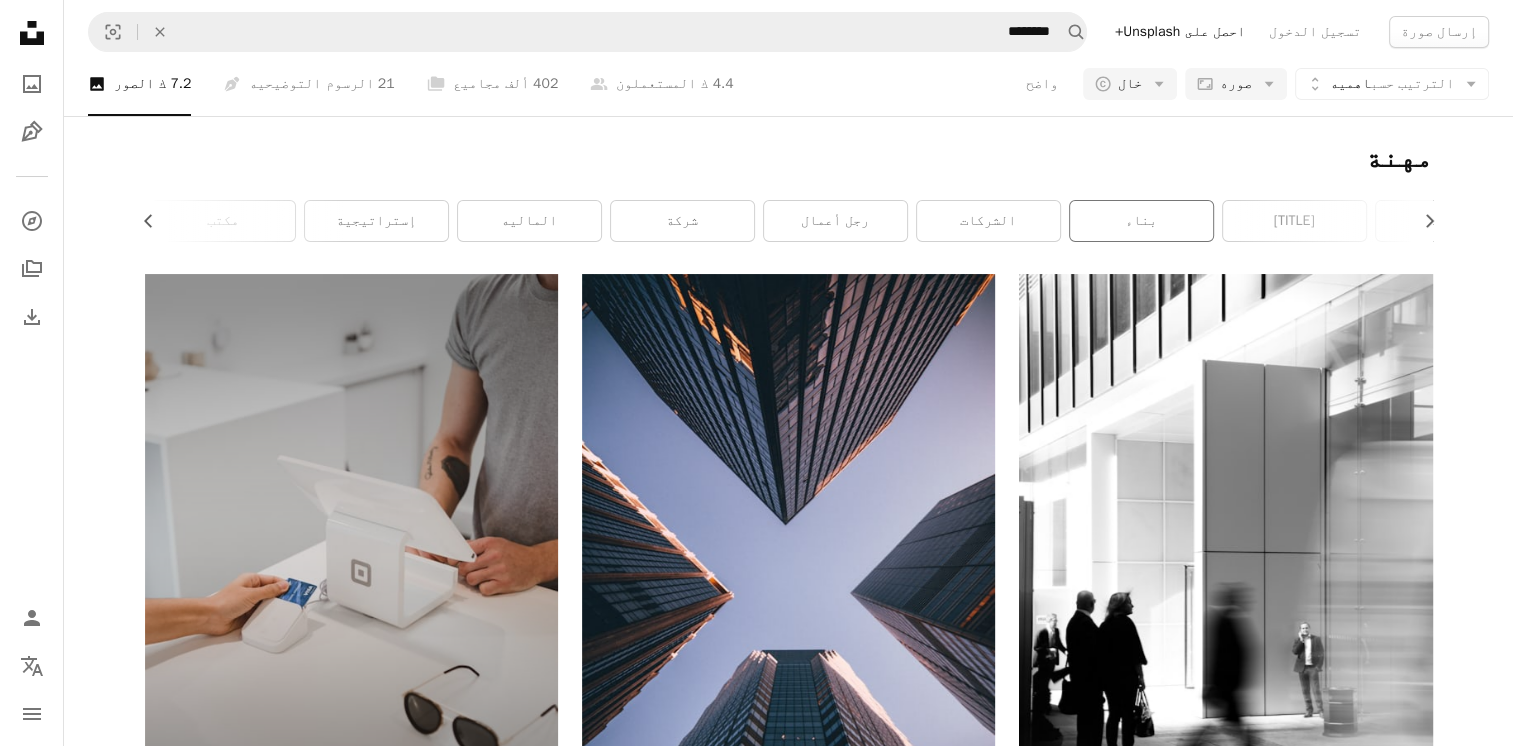 click on "بناء" at bounding box center [1141, 221] 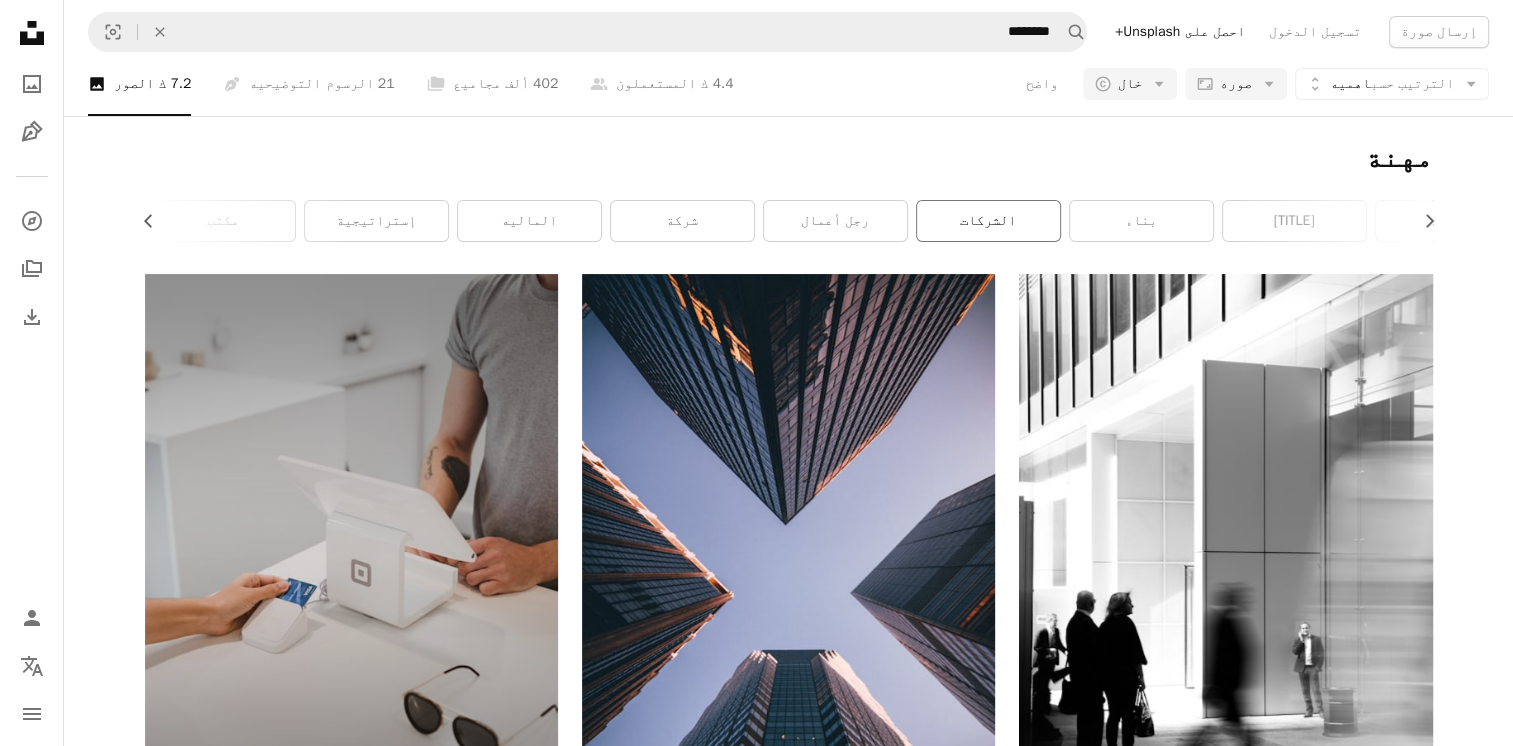 click on "الشركات" at bounding box center (988, 221) 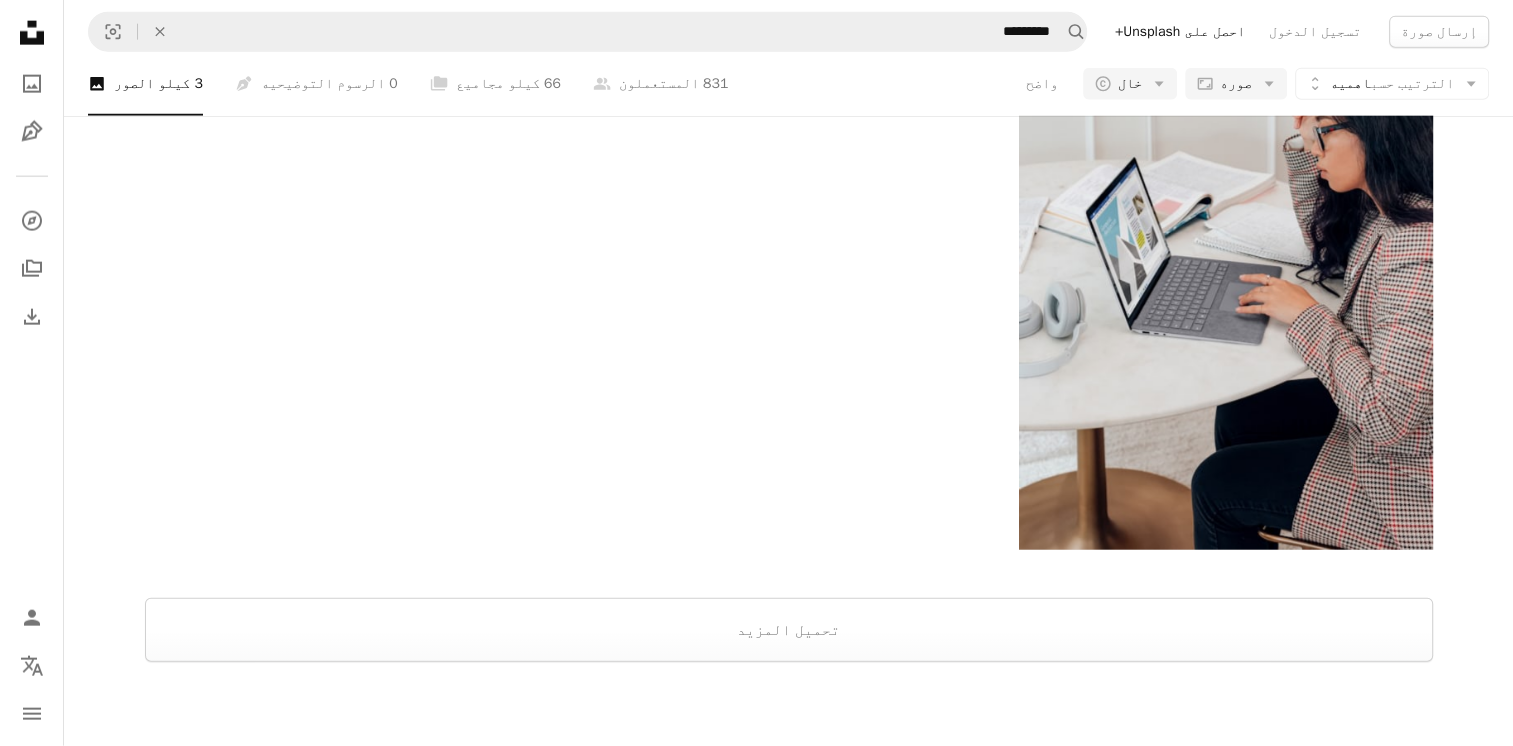 scroll, scrollTop: 5000, scrollLeft: 0, axis: vertical 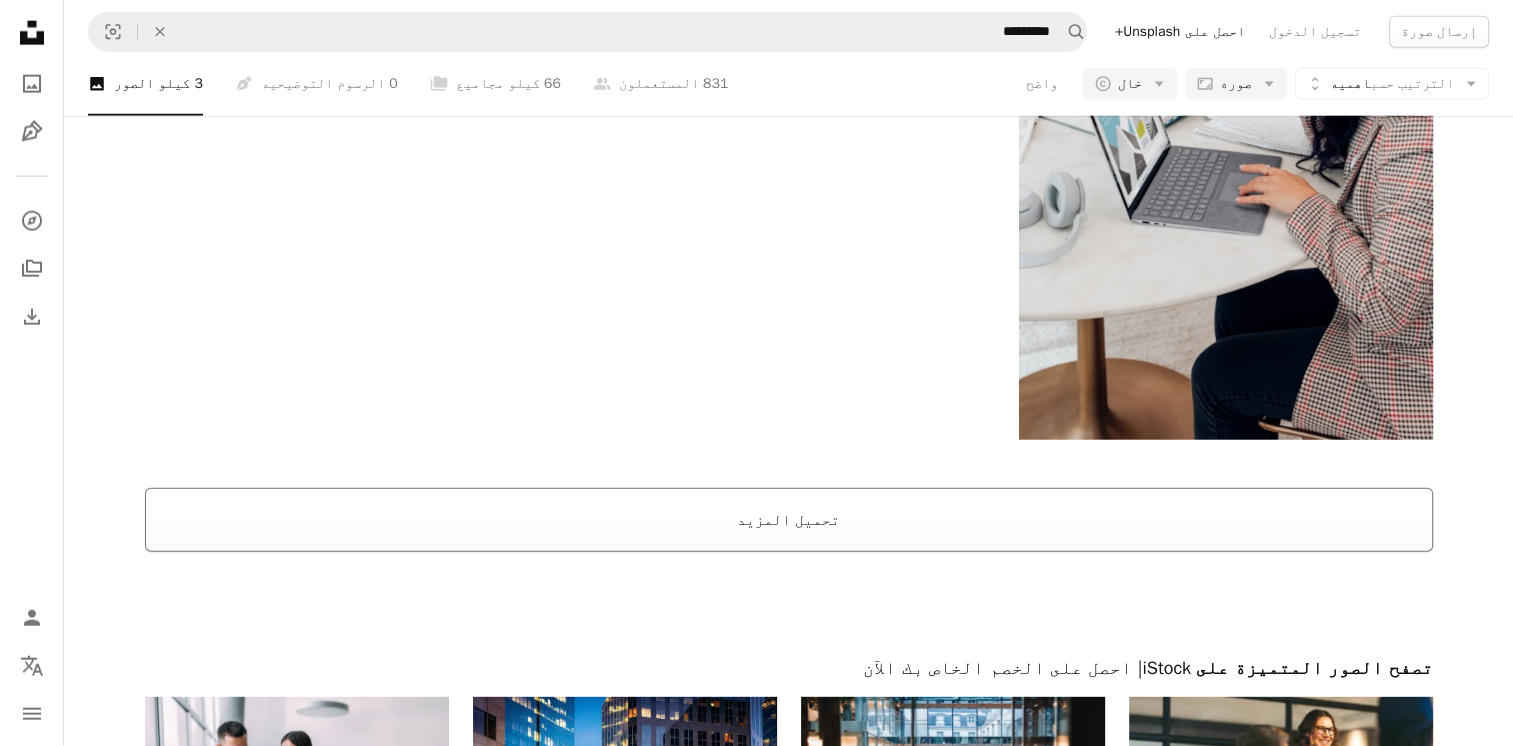 click on "تحميل المزيد" at bounding box center [789, 520] 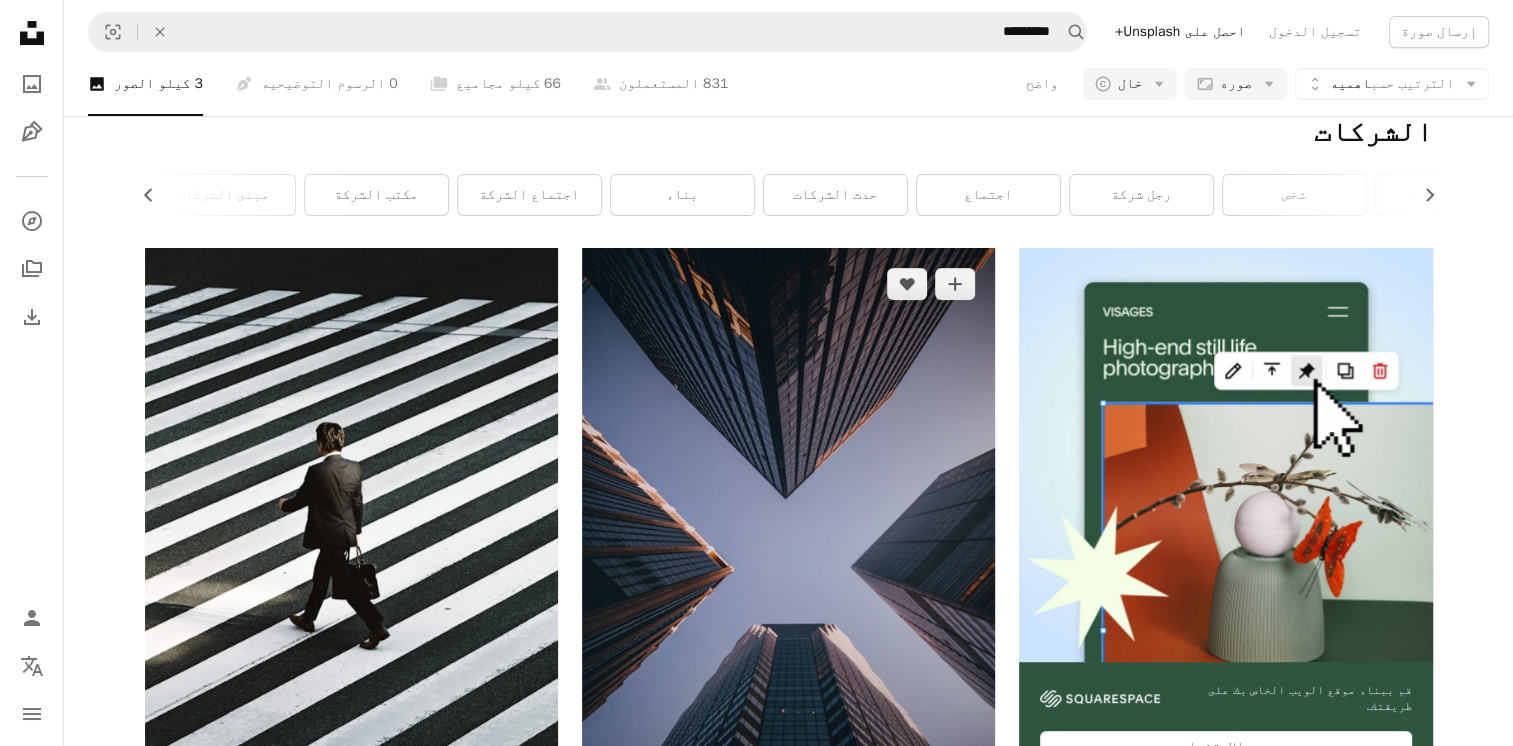scroll, scrollTop: 0, scrollLeft: 0, axis: both 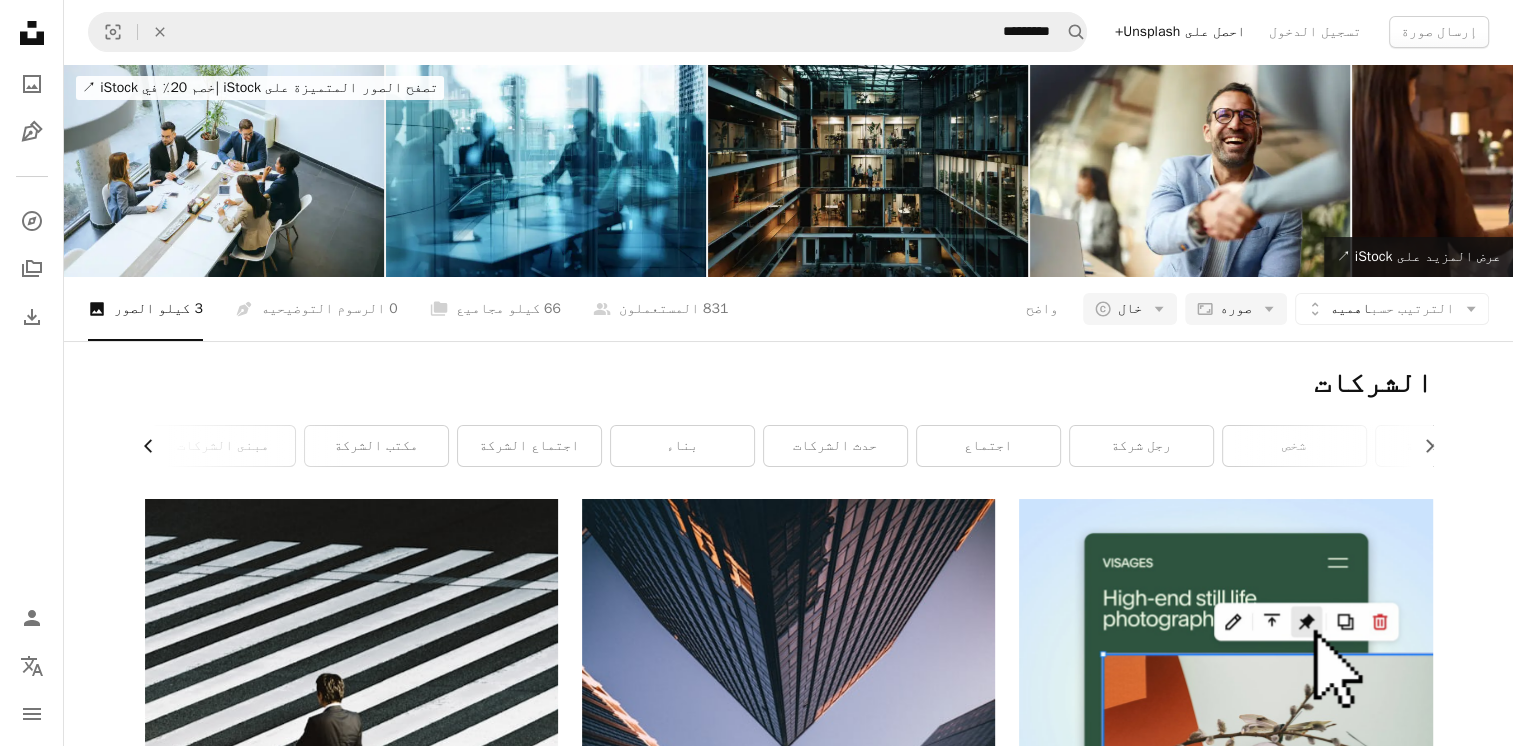 click on "Chevron left" 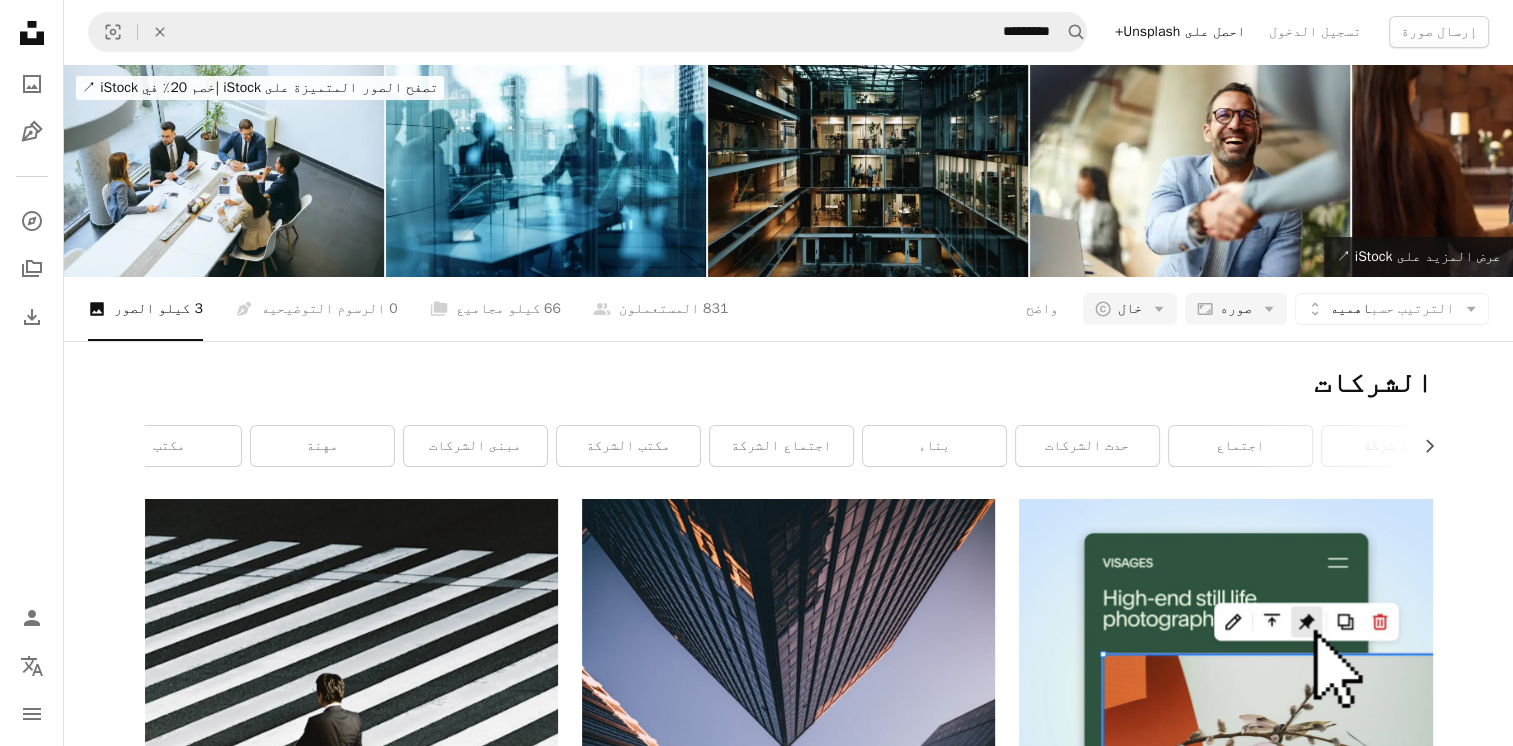 scroll, scrollTop: 0, scrollLeft: 0, axis: both 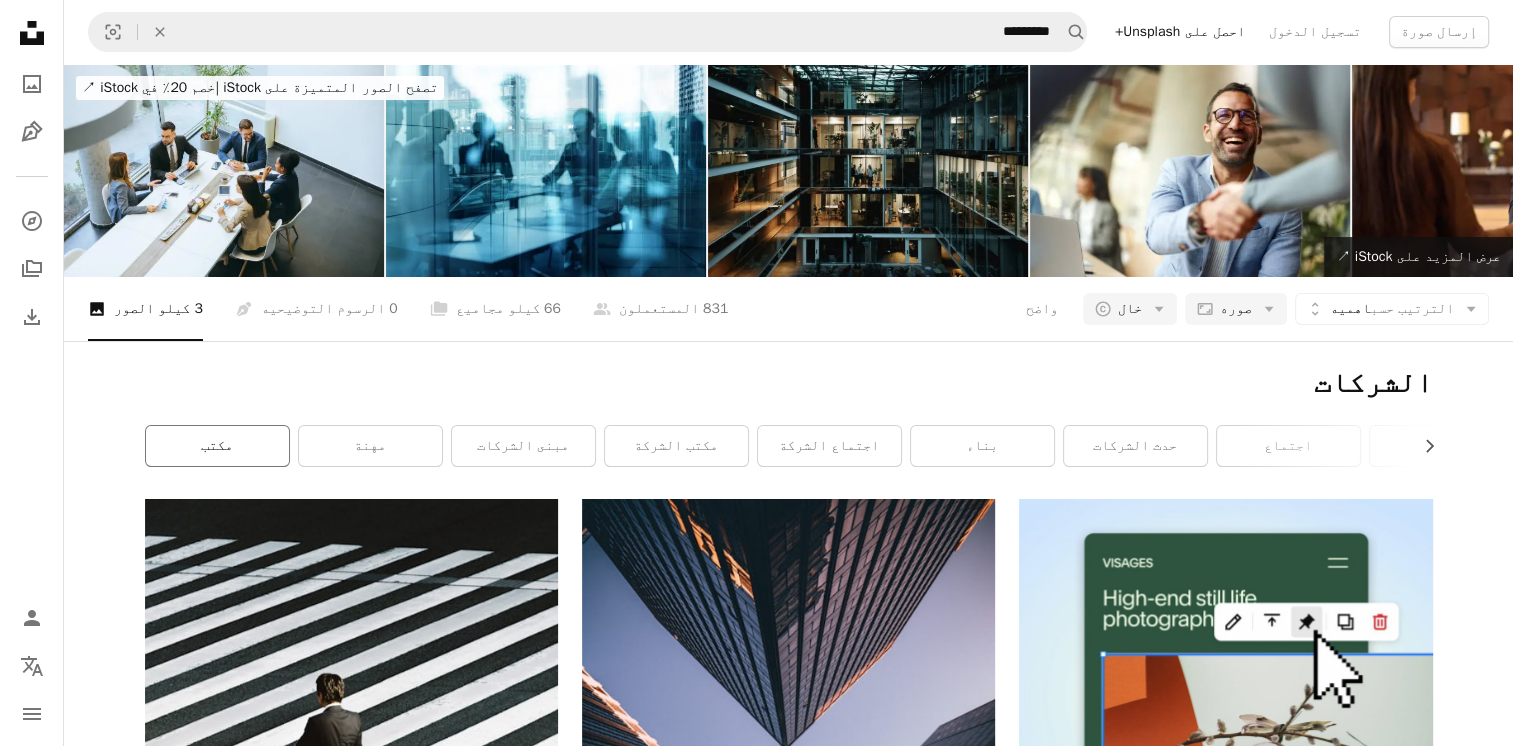 click on "مكتب" at bounding box center (217, 446) 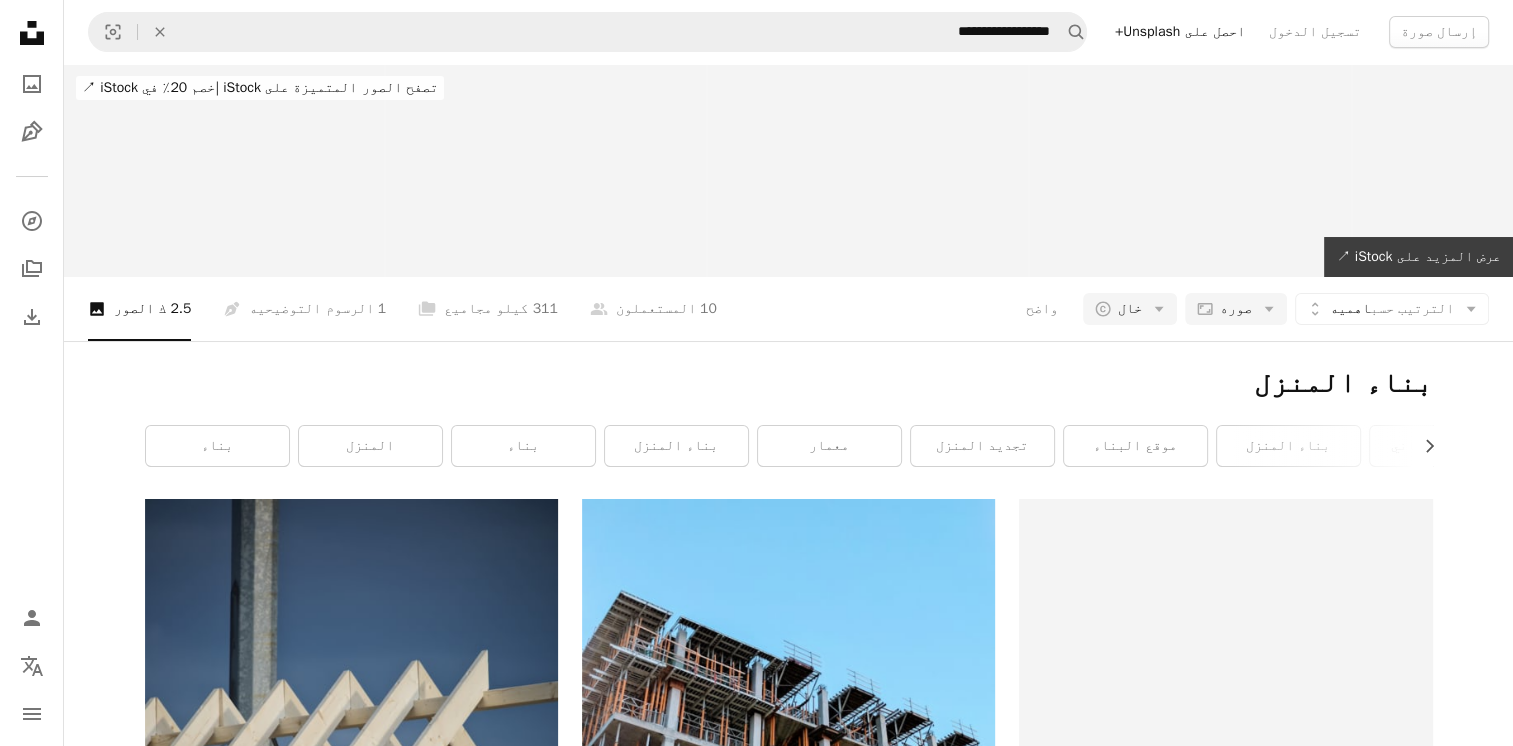 scroll, scrollTop: 100, scrollLeft: 0, axis: vertical 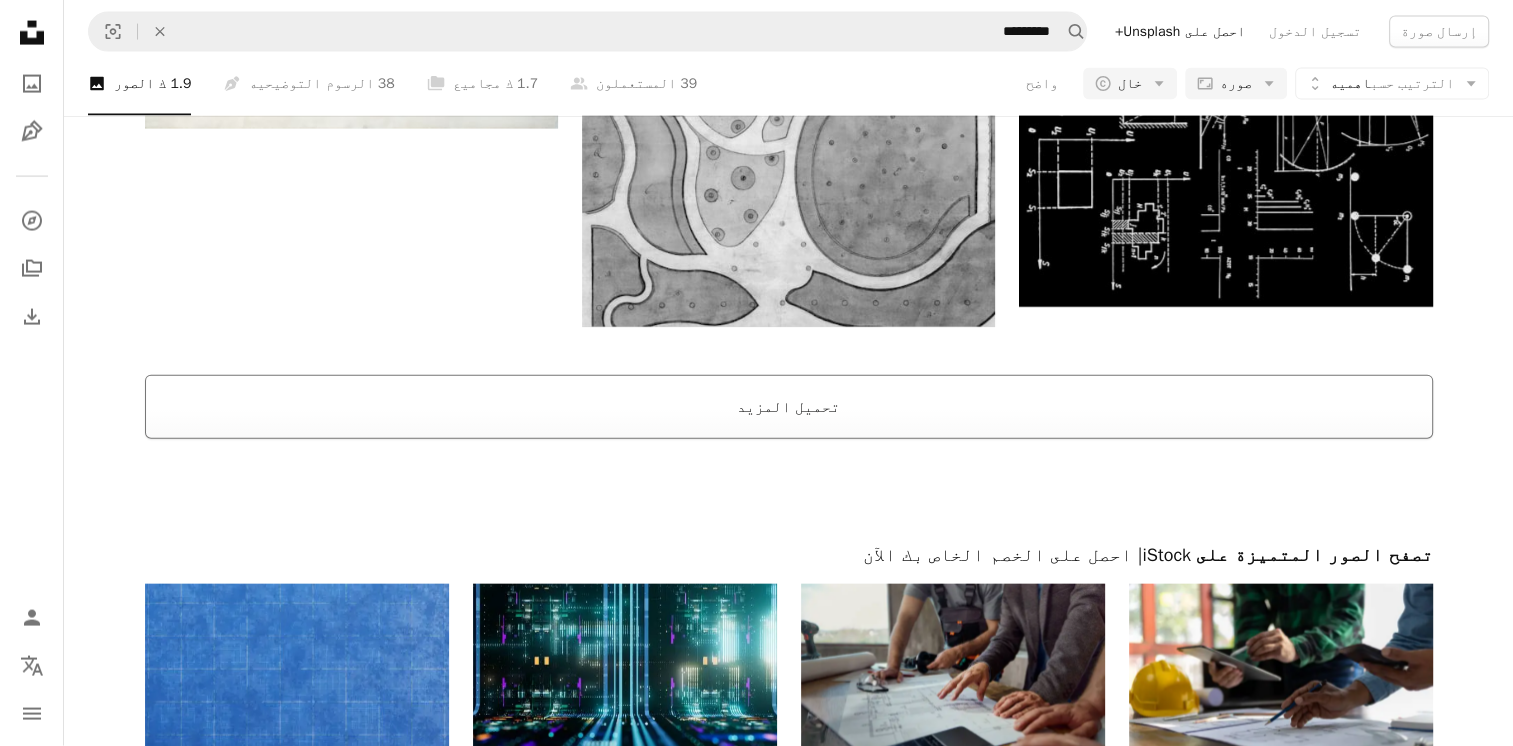 click on "تحميل المزيد" at bounding box center (789, 407) 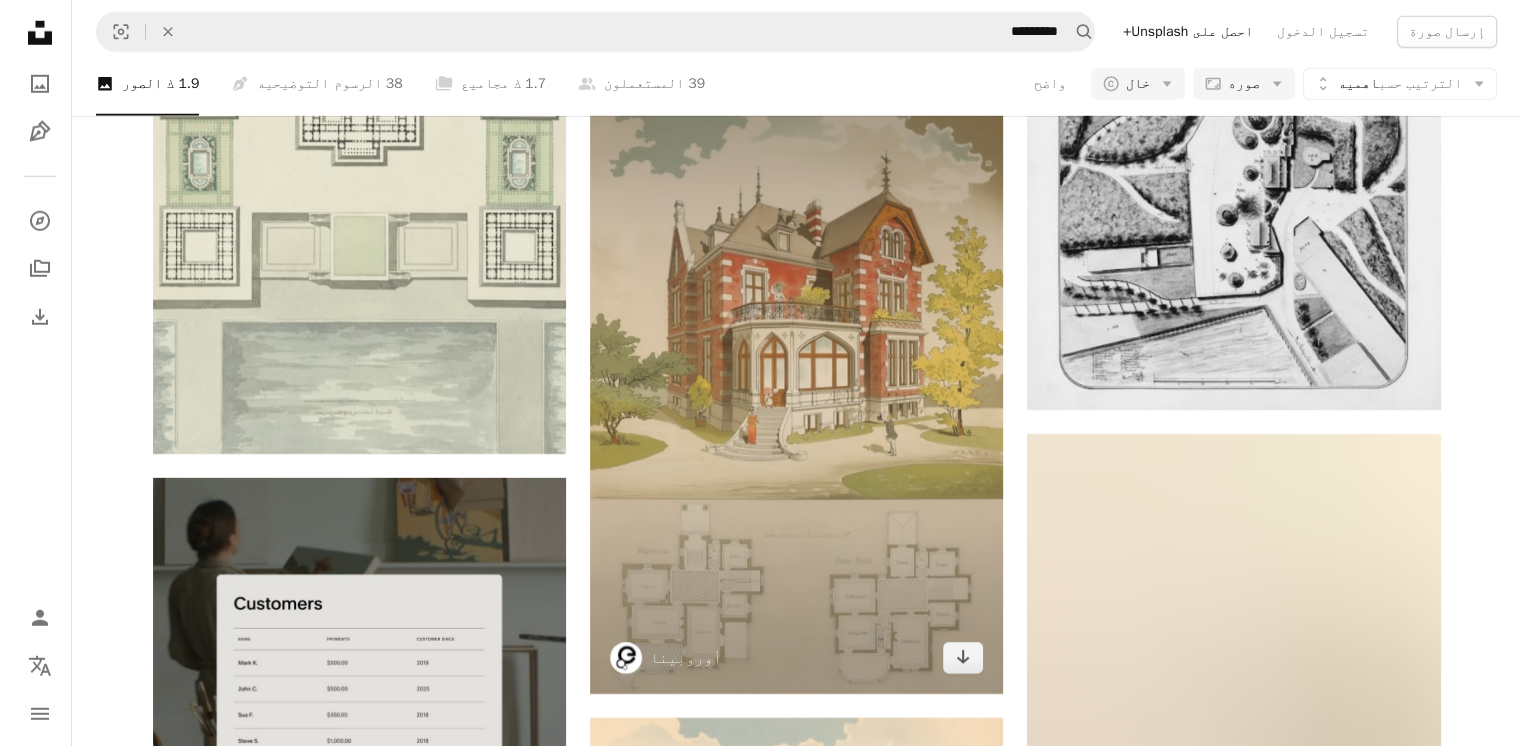 scroll, scrollTop: 5900, scrollLeft: 0, axis: vertical 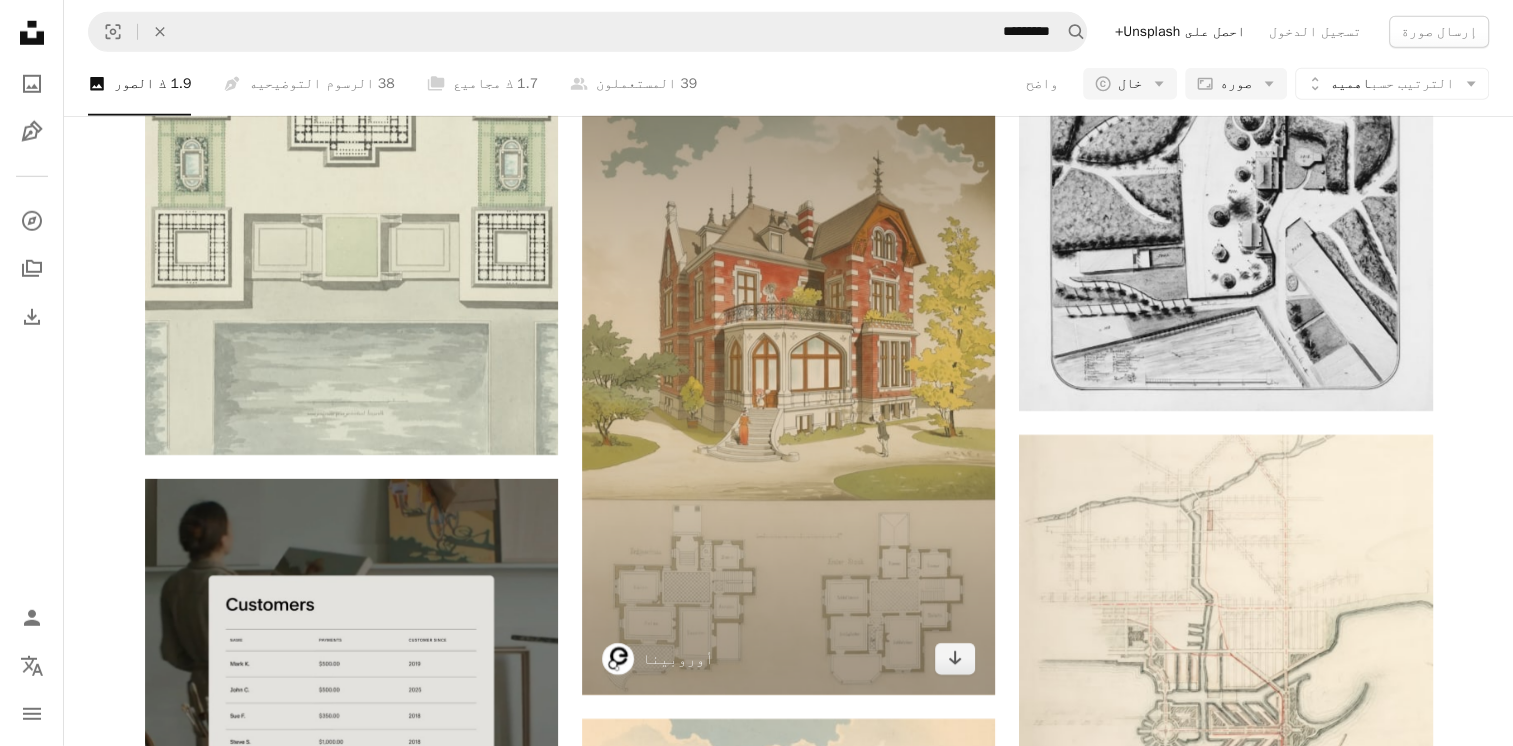 click at bounding box center [788, 379] 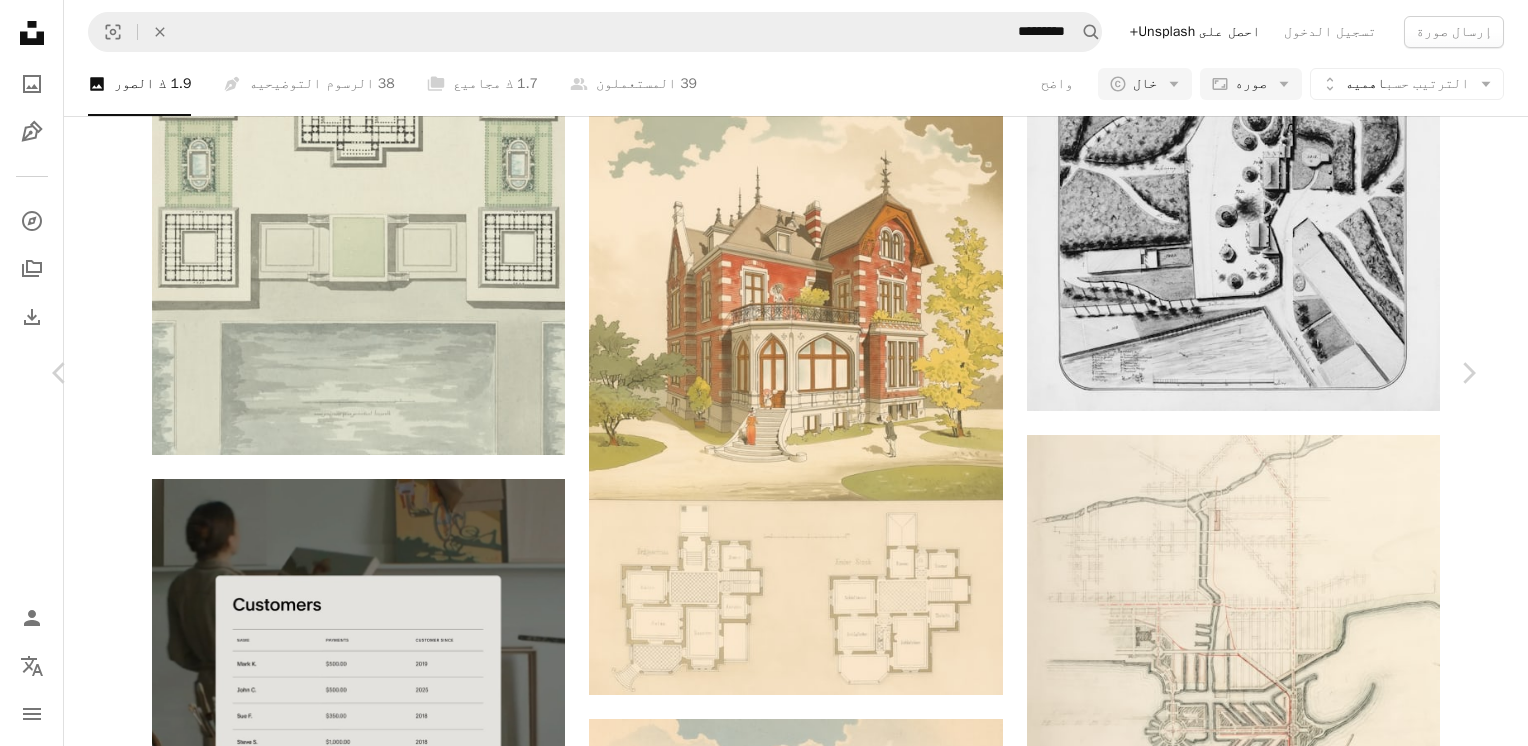 click at bounding box center [757, 3838] 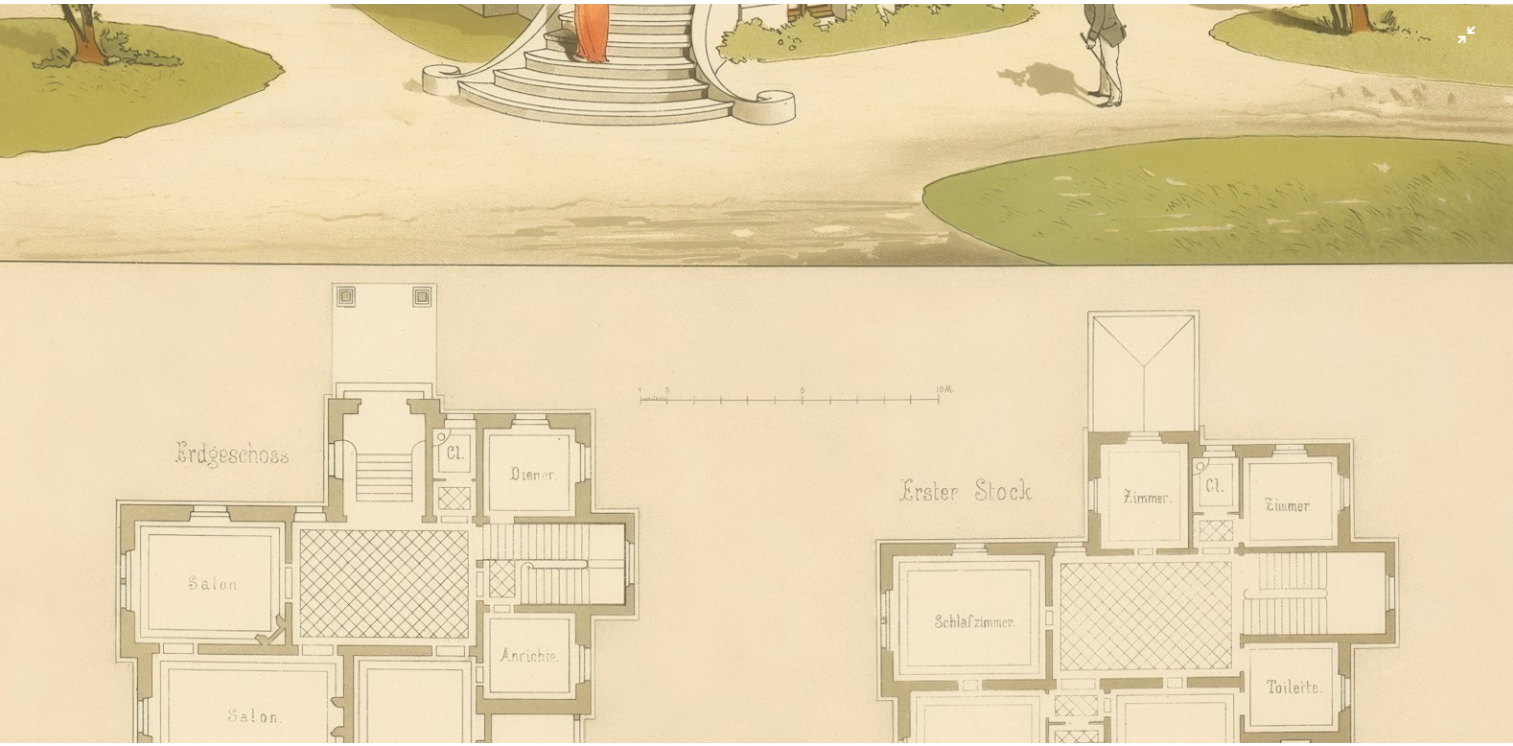 scroll, scrollTop: 1540, scrollLeft: 0, axis: vertical 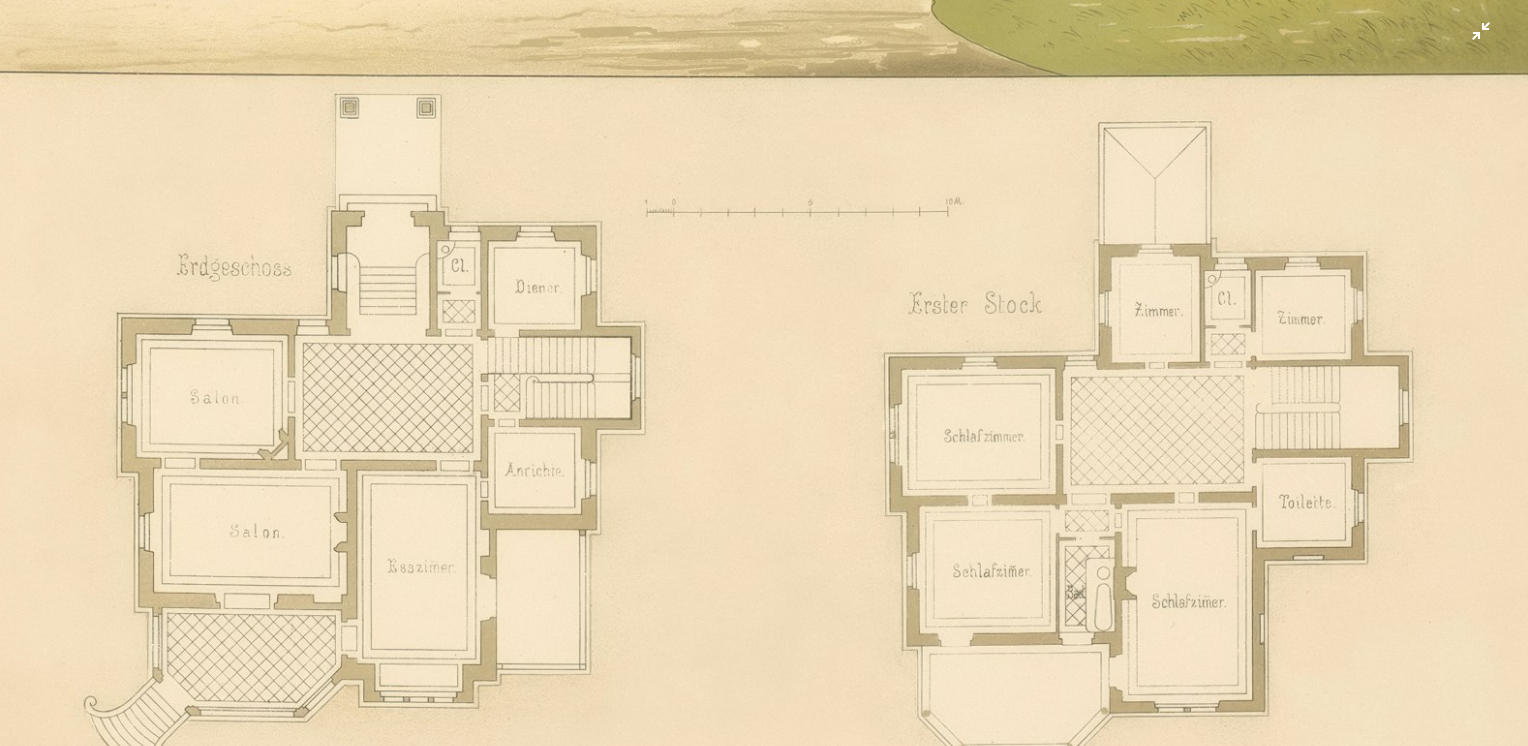 click at bounding box center [764, -373] 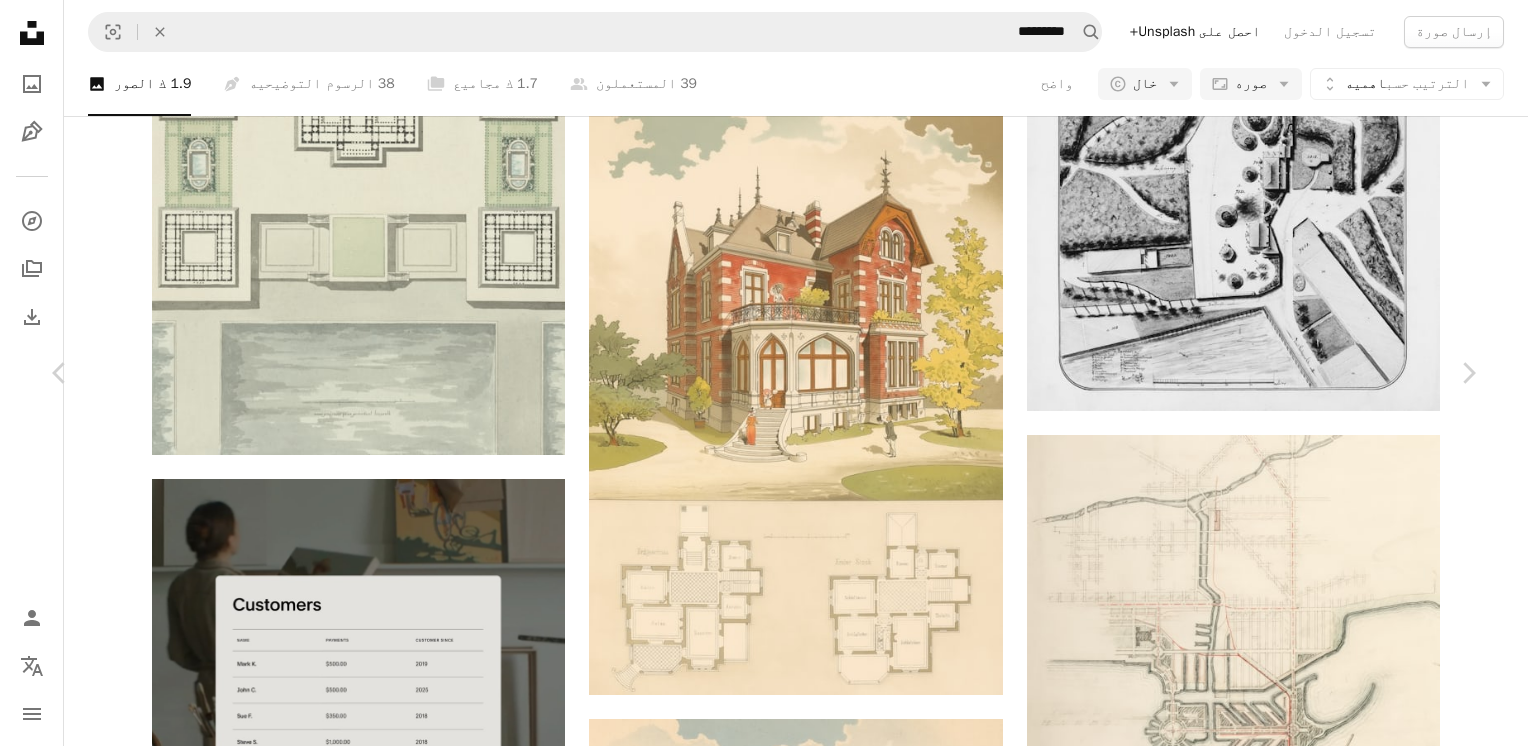 click on "تنزيل مجاني" at bounding box center [1280, 3507] 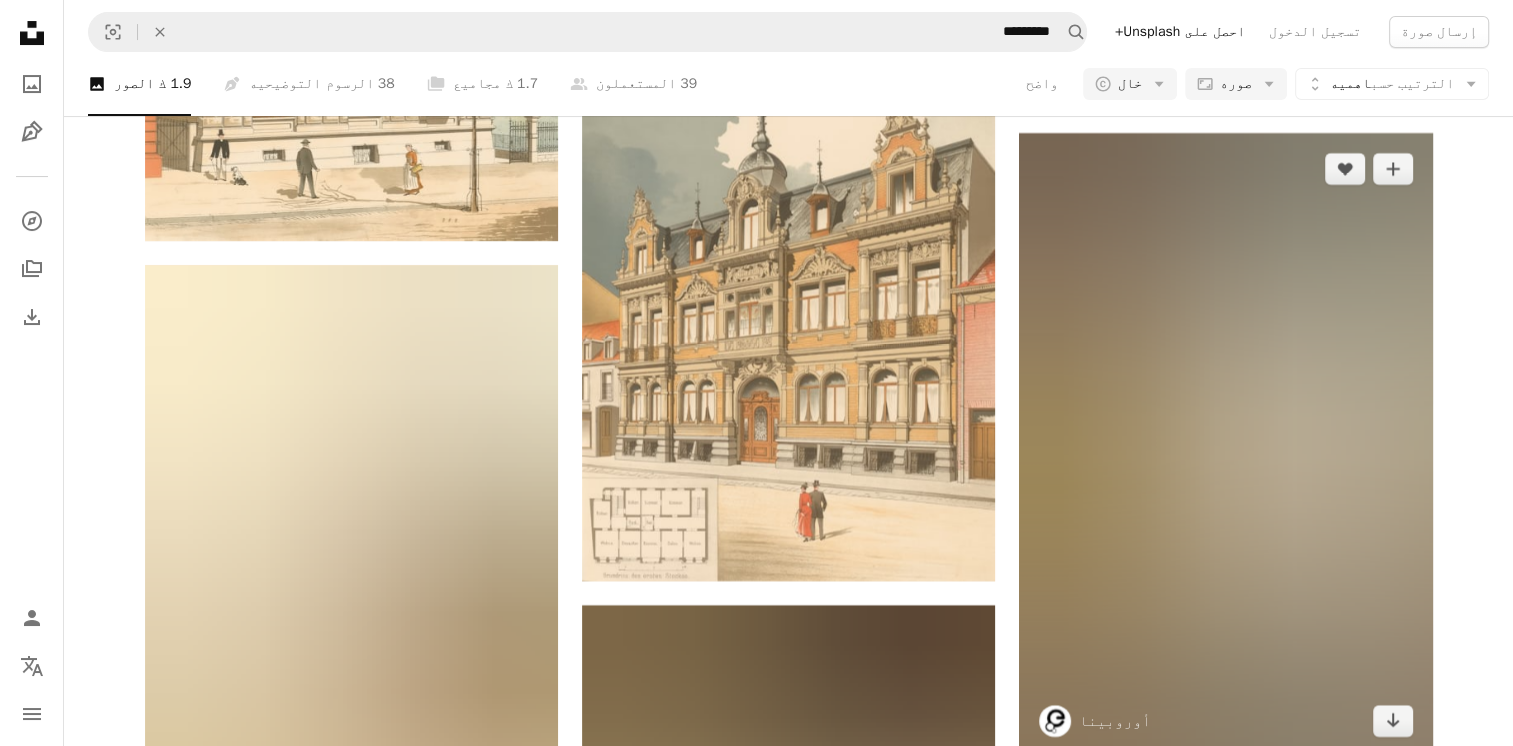 scroll, scrollTop: 8000, scrollLeft: 0, axis: vertical 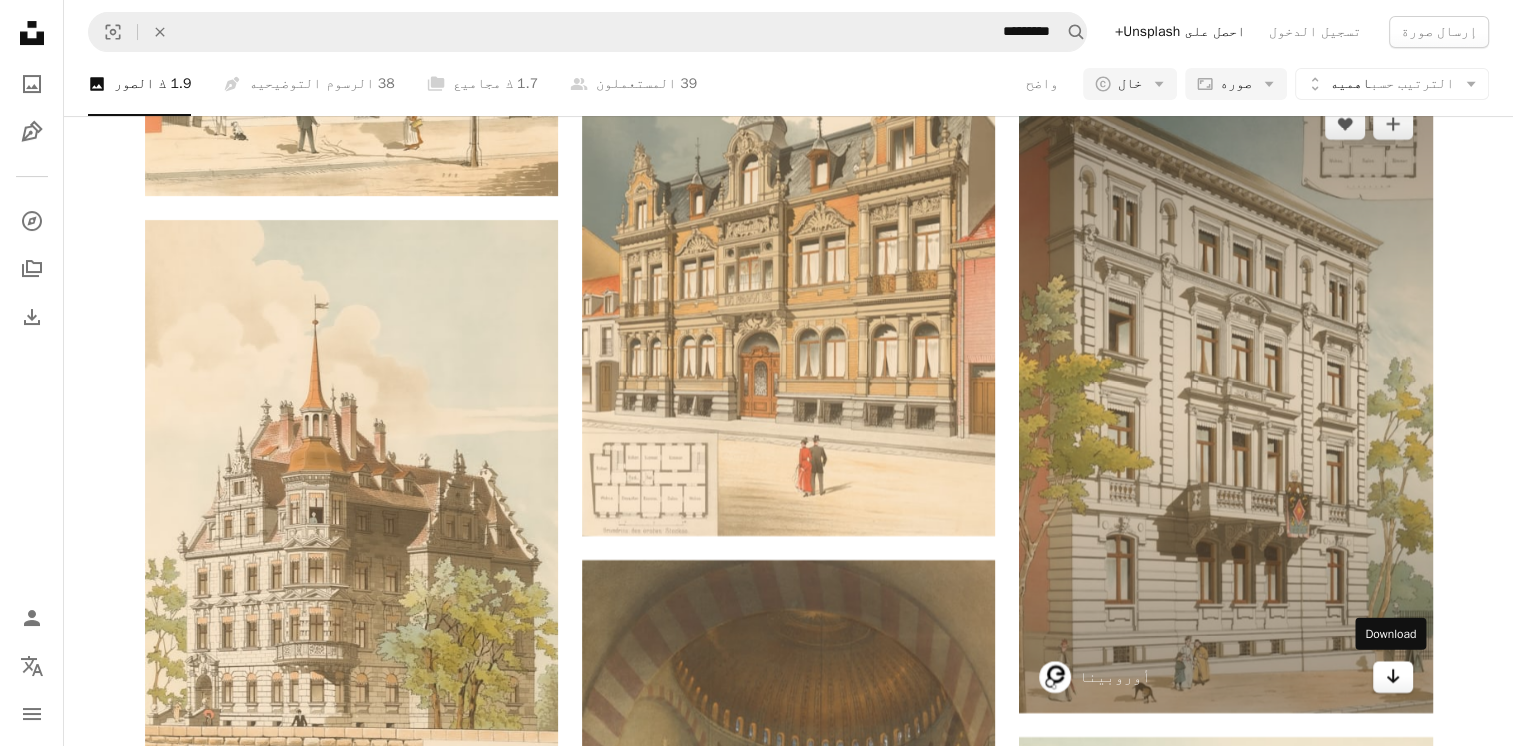 click on "سهم يشير لأسفل" at bounding box center (1393, 677) 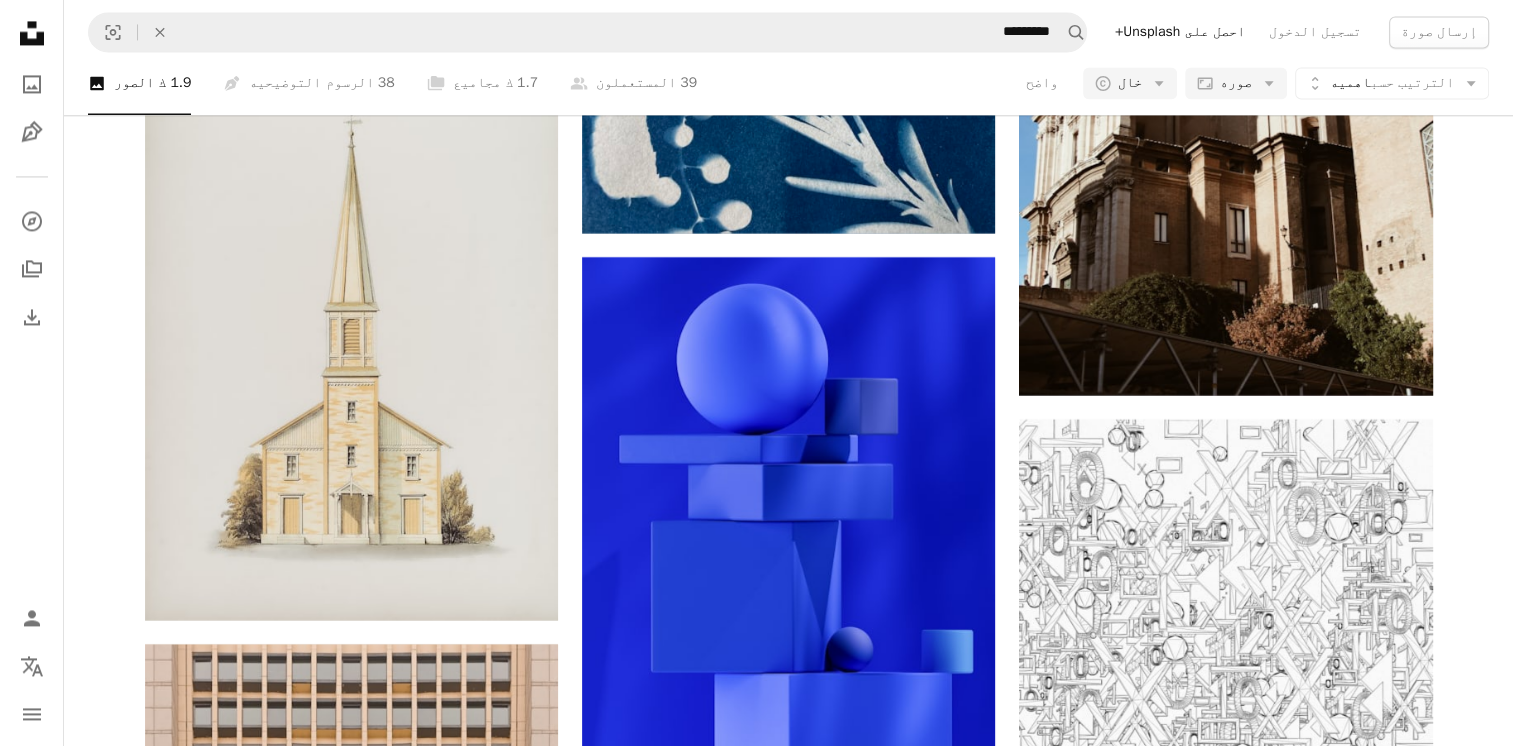 scroll, scrollTop: 10700, scrollLeft: 0, axis: vertical 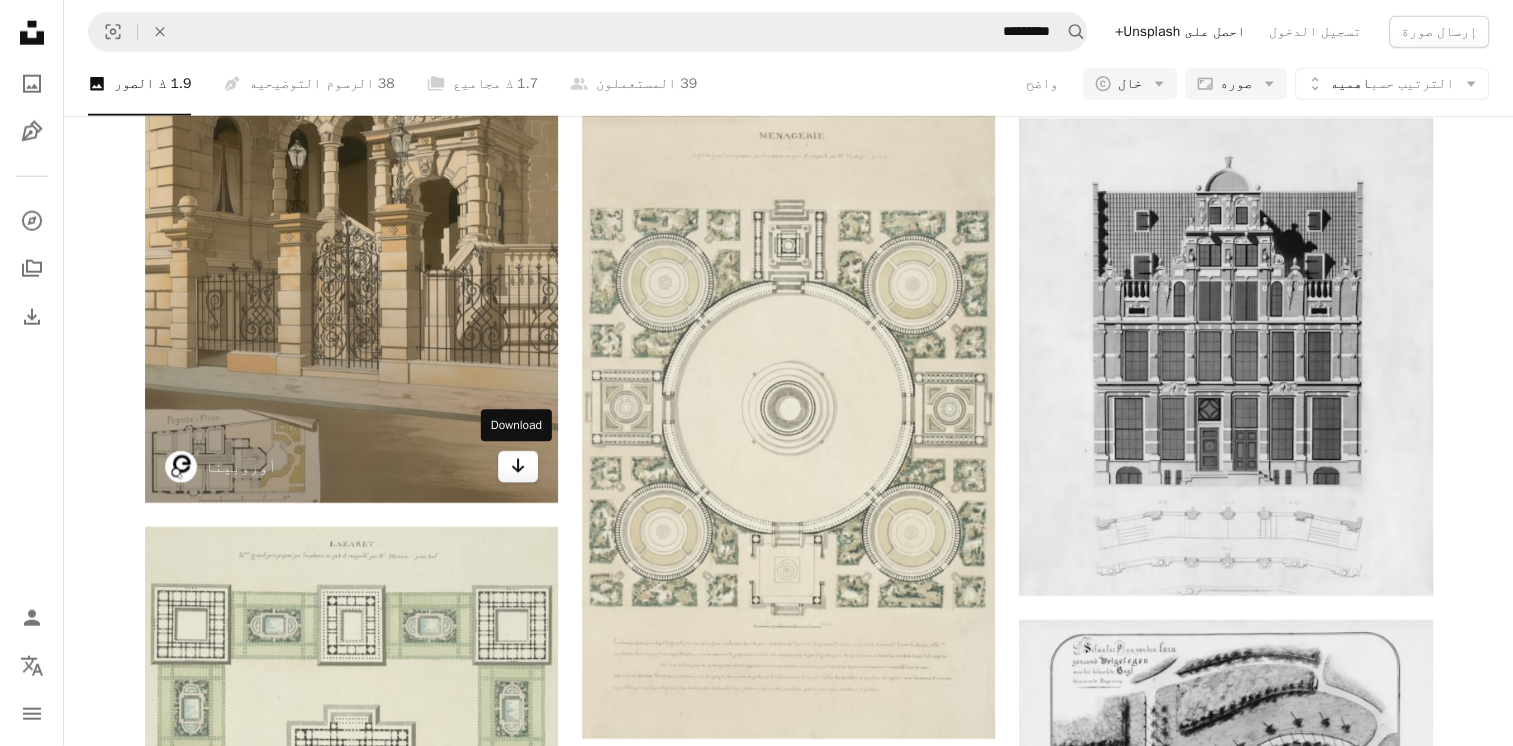 click on "سهم يشير لأسفل" at bounding box center [518, 467] 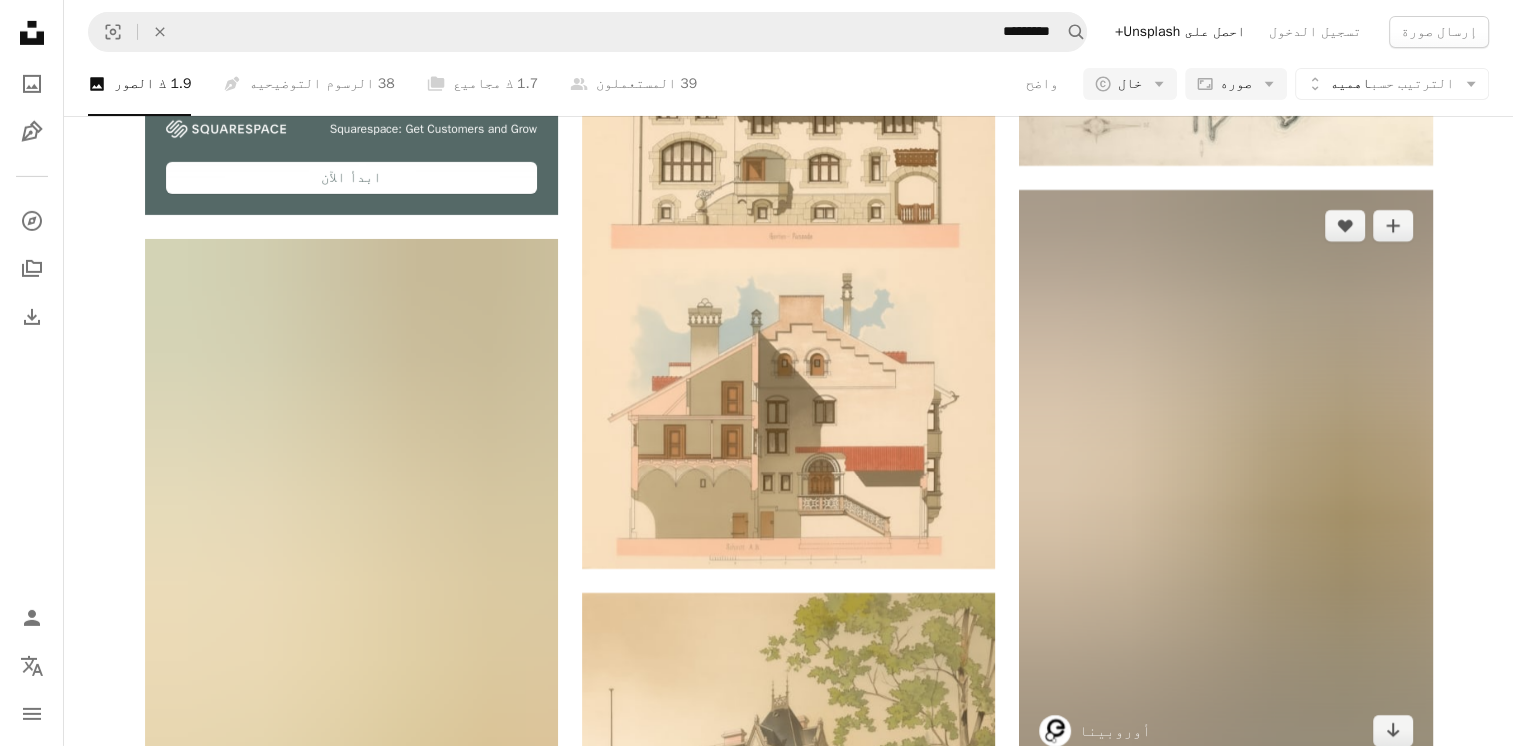 scroll, scrollTop: 6800, scrollLeft: 0, axis: vertical 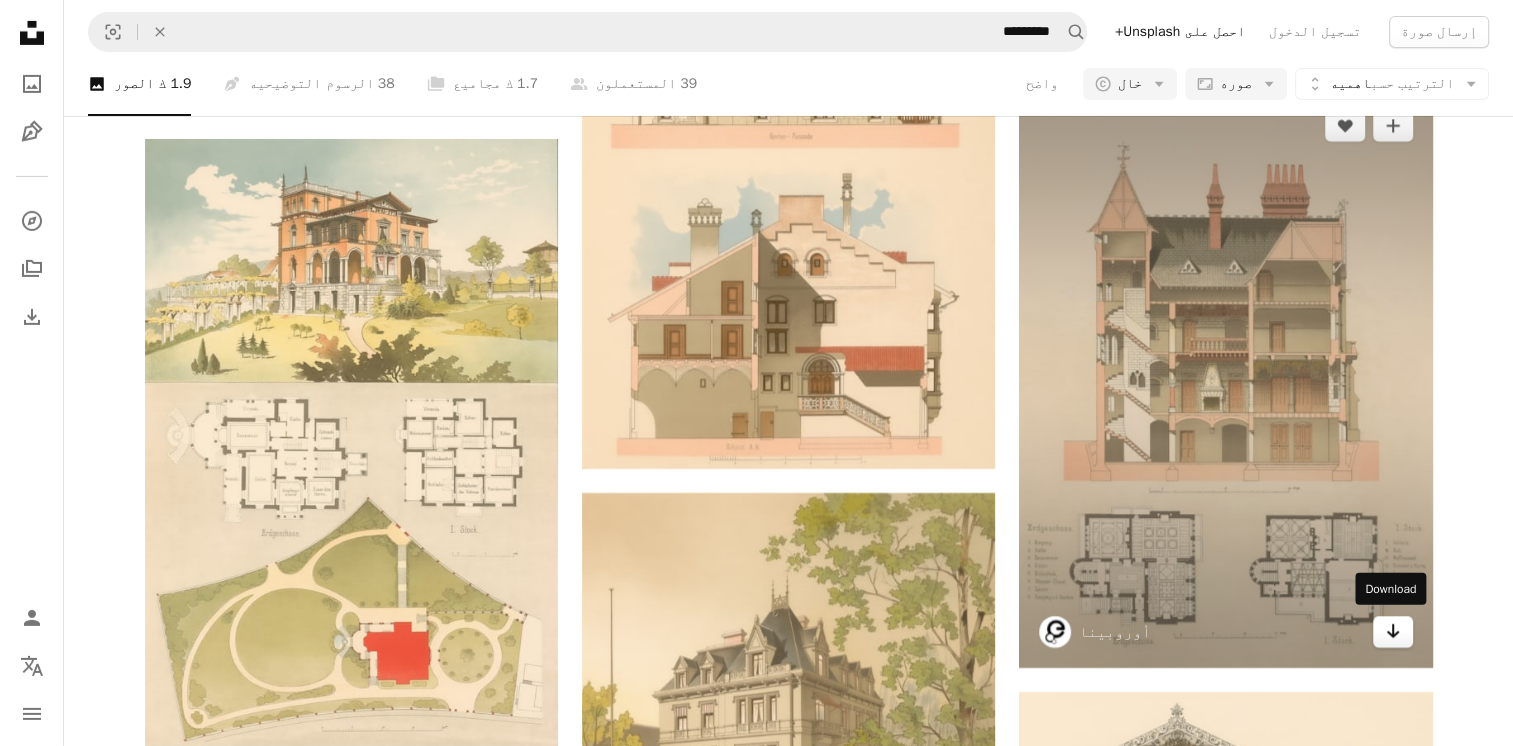 click on "سهم يشير لأسفل" 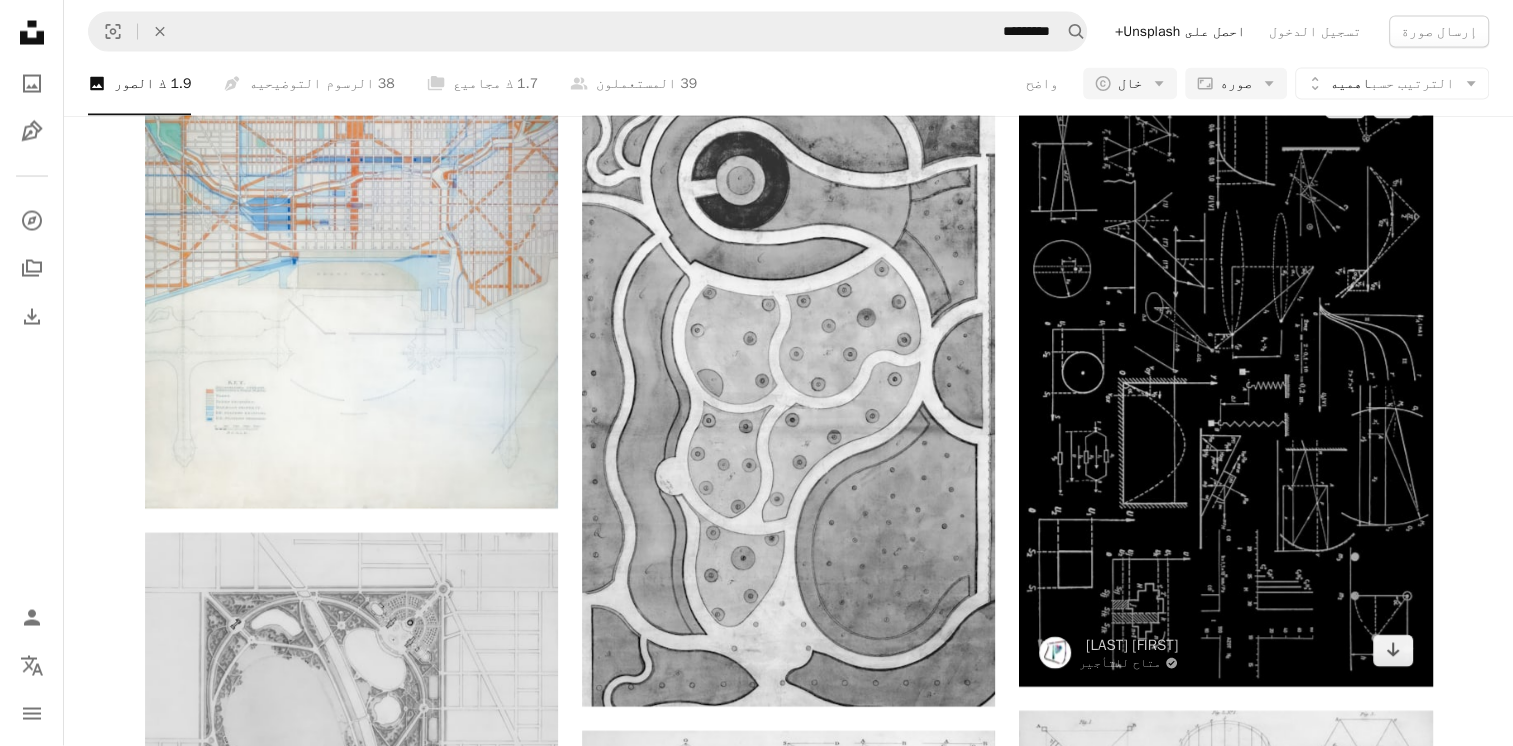 scroll, scrollTop: 4000, scrollLeft: 0, axis: vertical 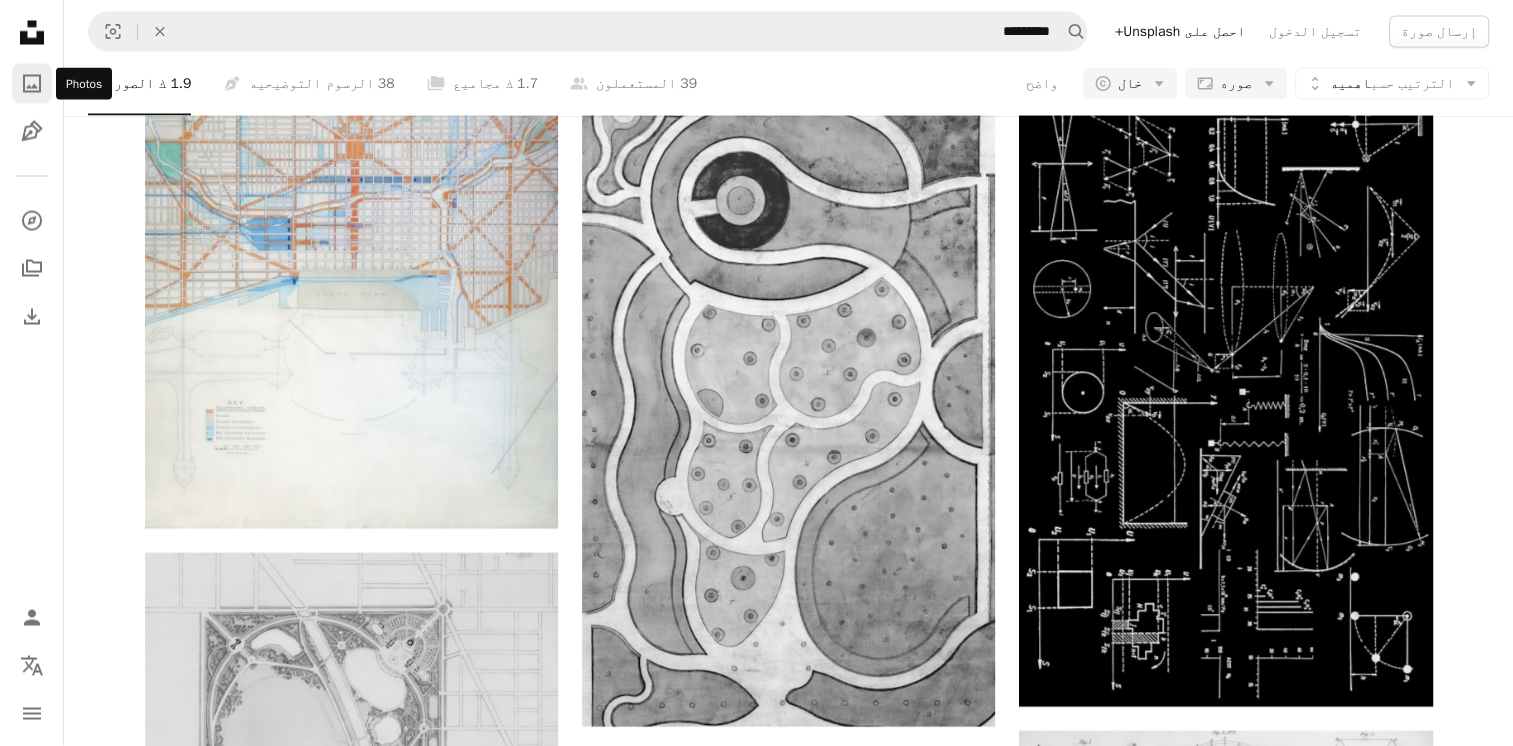 click on "صورة" at bounding box center (32, 84) 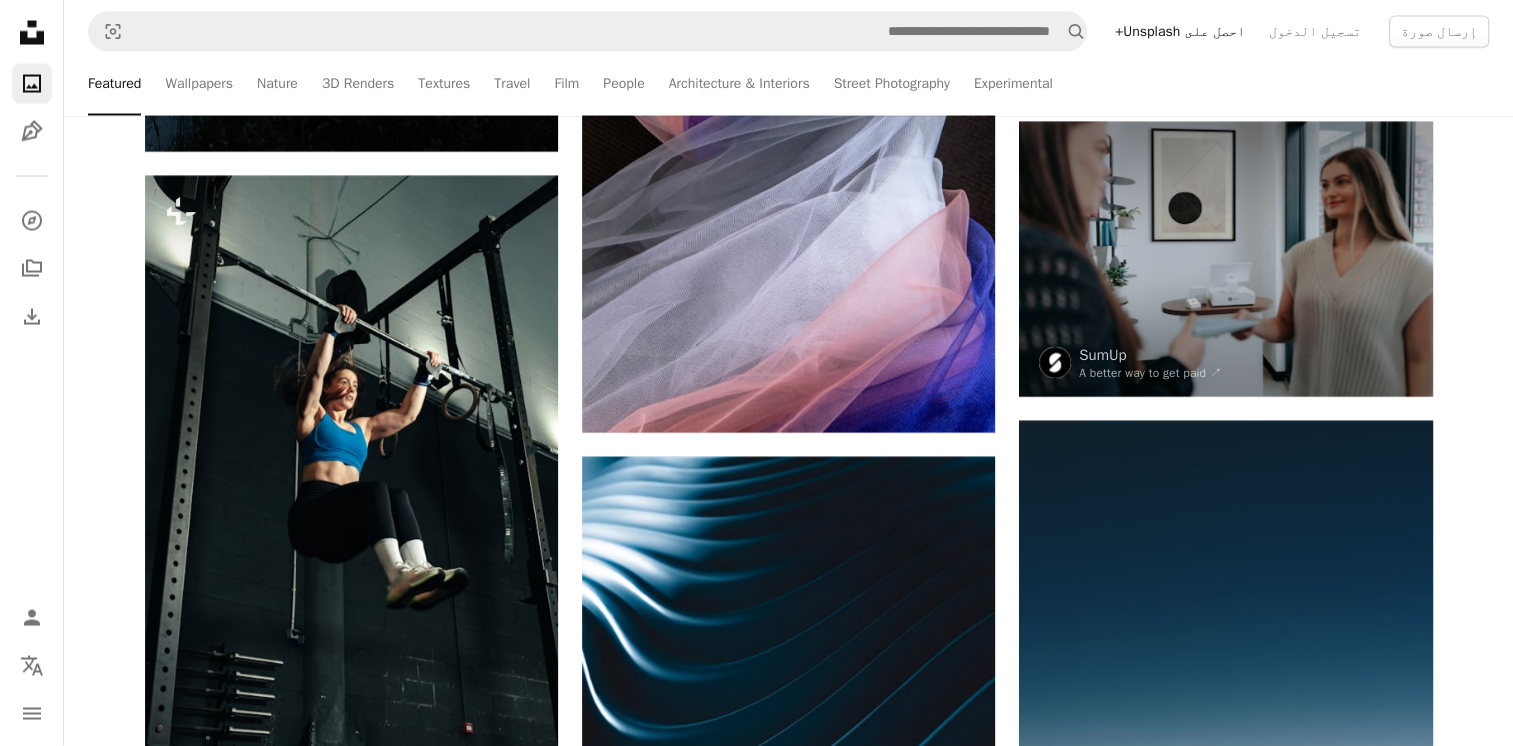 scroll, scrollTop: 0, scrollLeft: 0, axis: both 